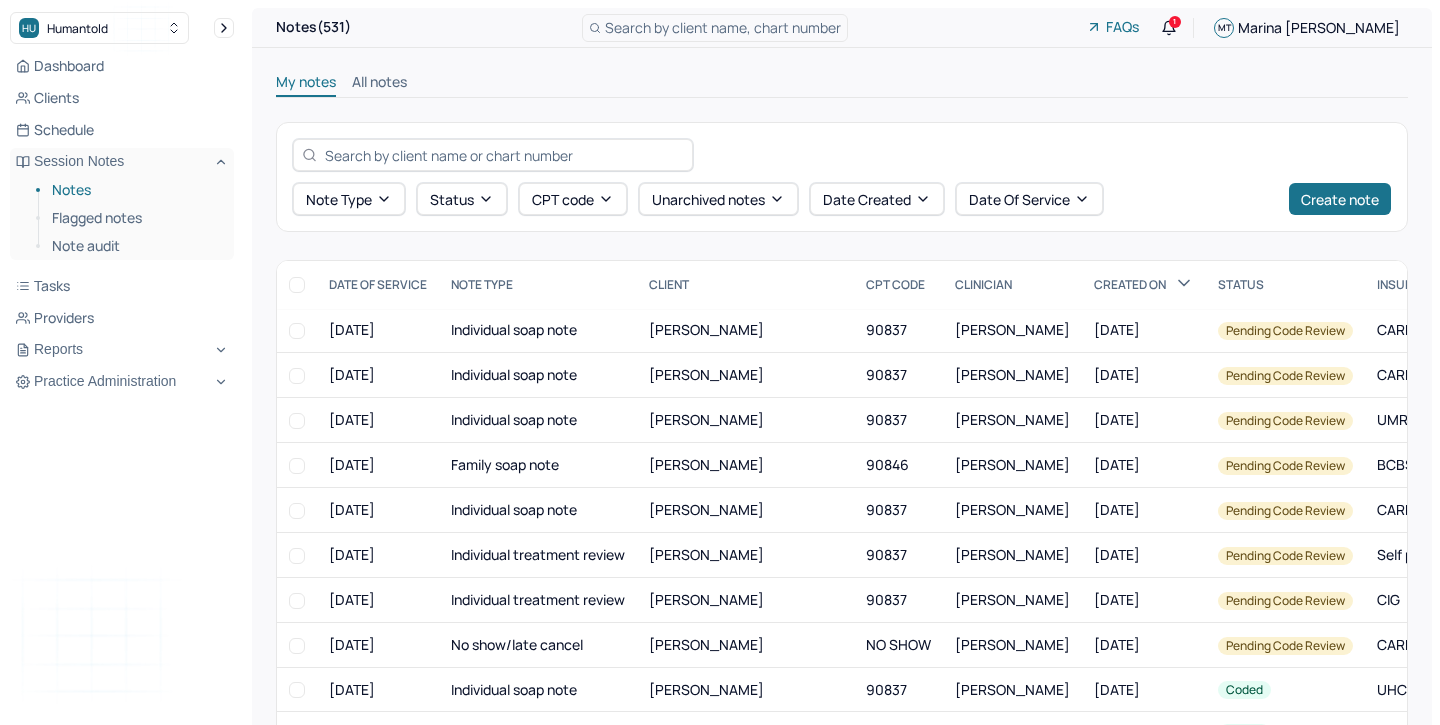 scroll, scrollTop: 0, scrollLeft: 0, axis: both 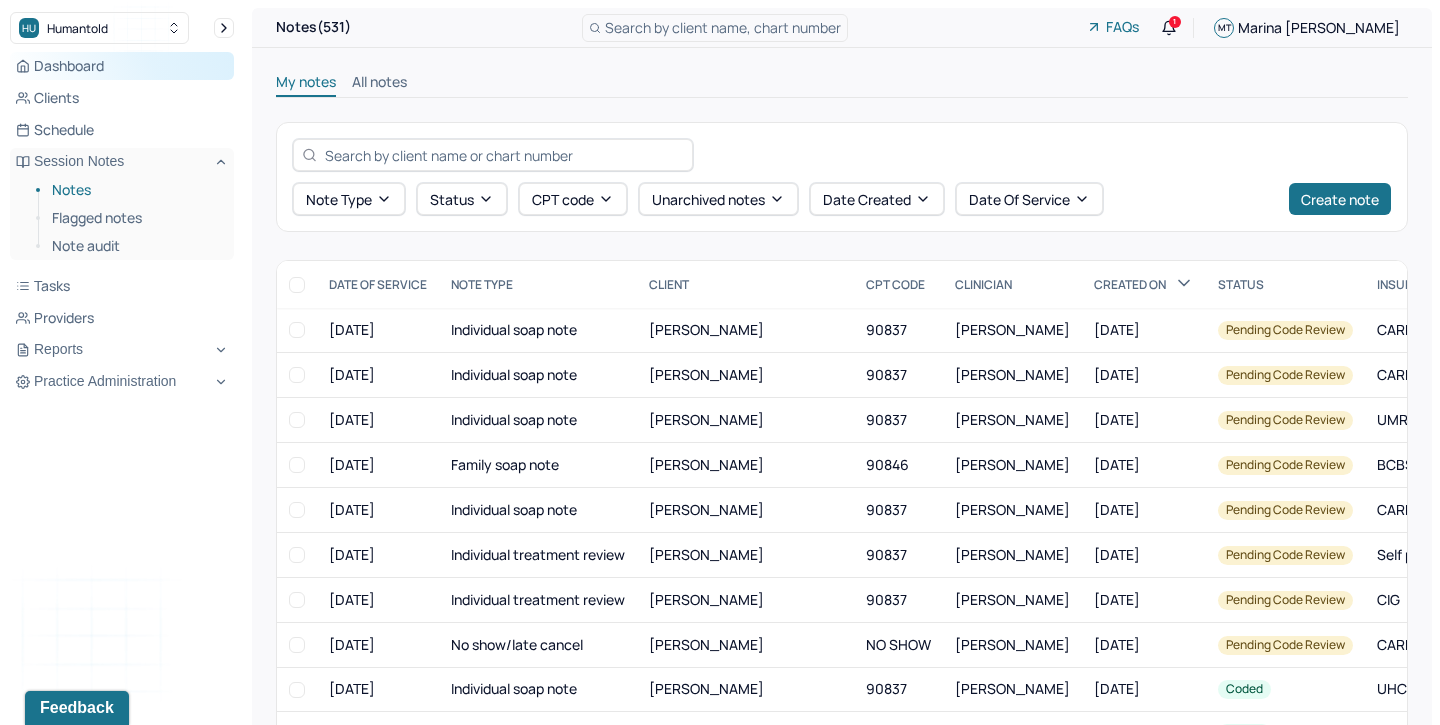 click on "Dashboard" at bounding box center [122, 66] 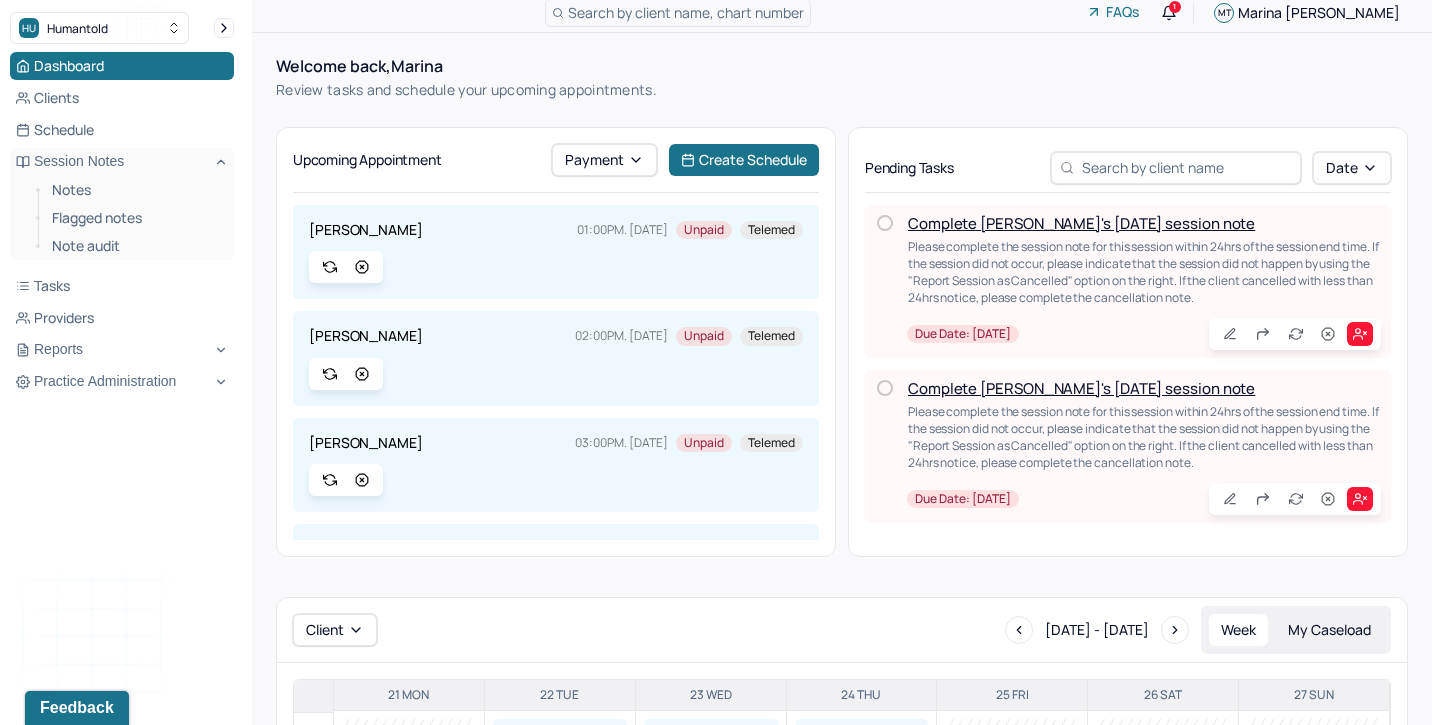 scroll, scrollTop: 16, scrollLeft: 0, axis: vertical 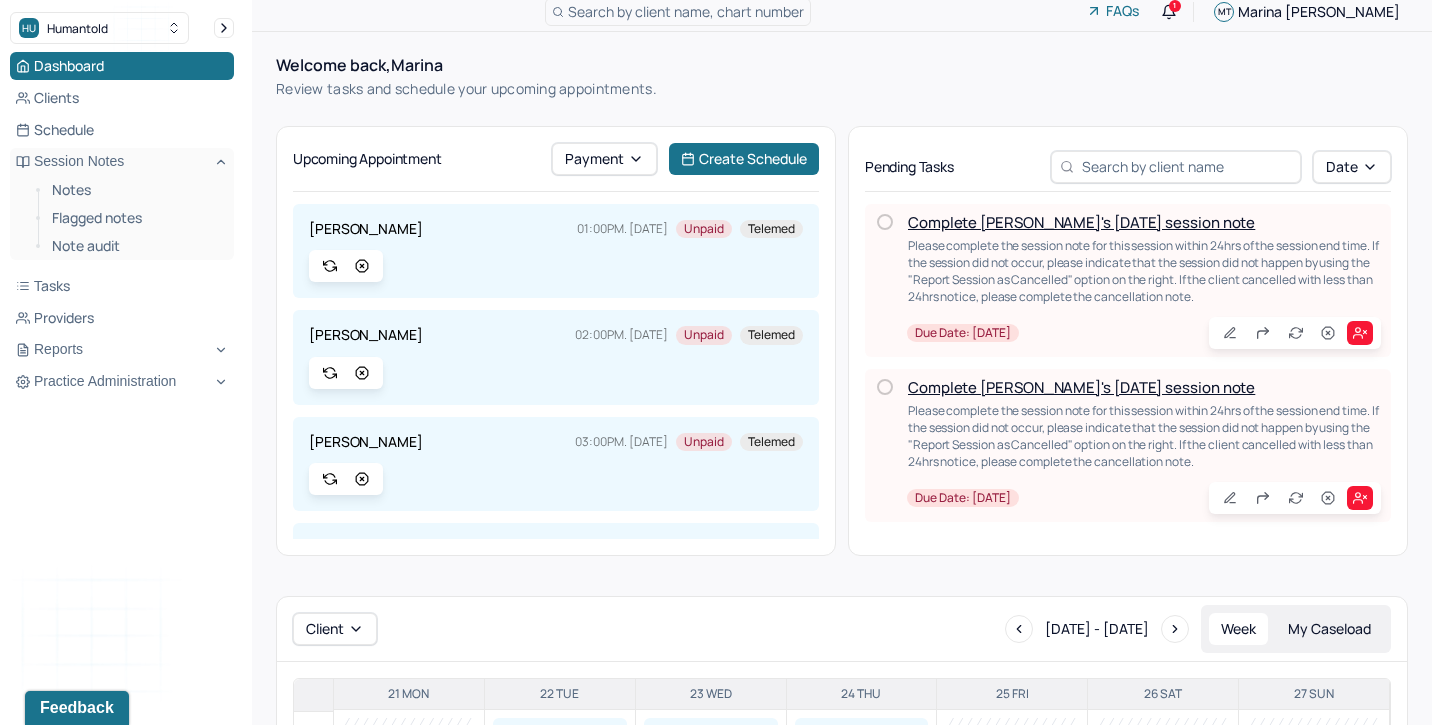 click on "Complete [PERSON_NAME]'s [DATE] session note" at bounding box center (1081, 387) 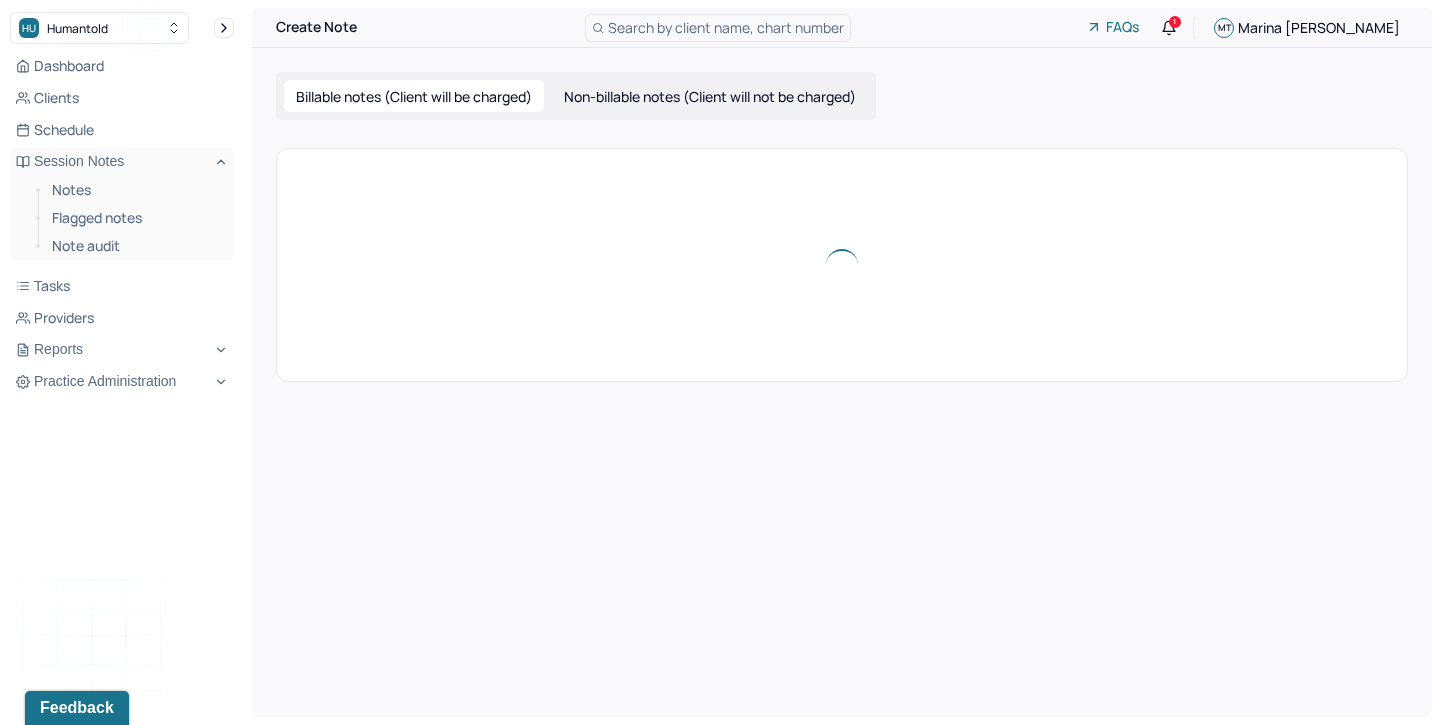 scroll, scrollTop: 0, scrollLeft: 0, axis: both 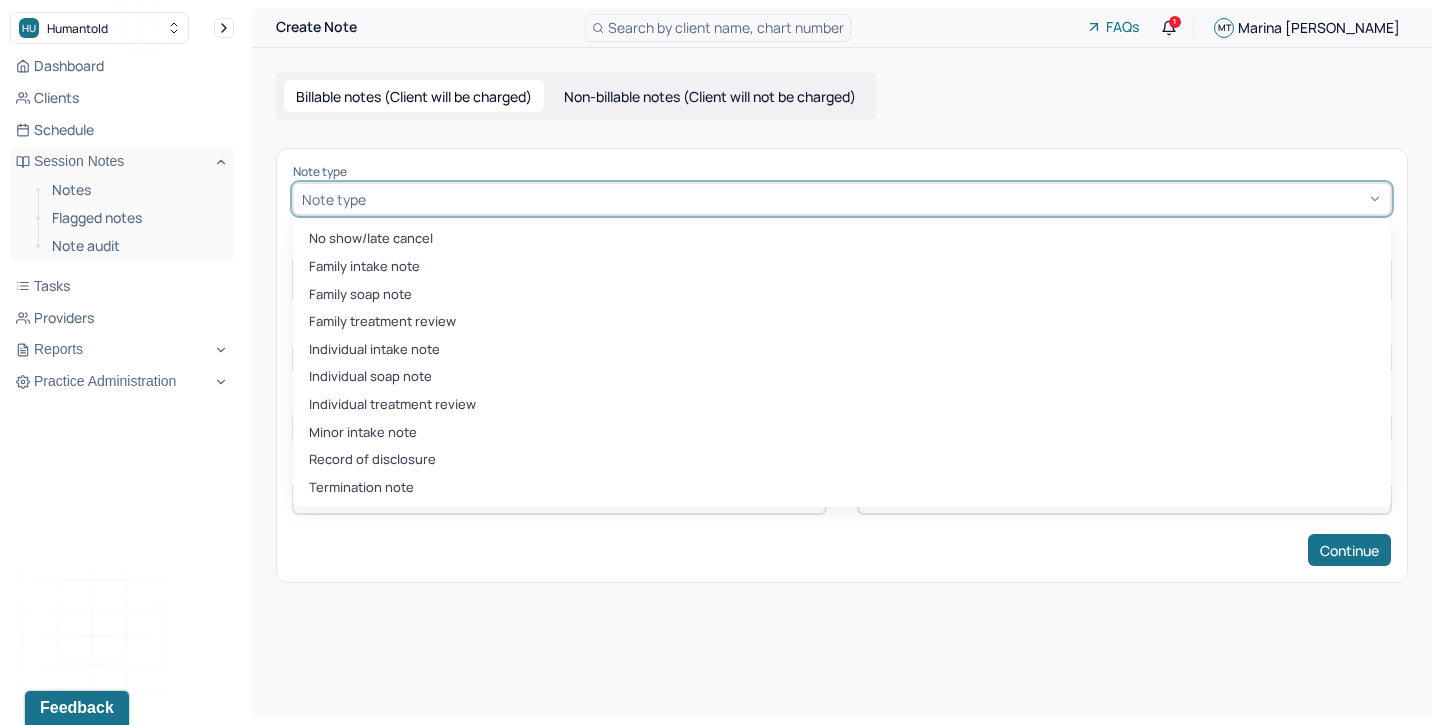 click at bounding box center (876, 199) 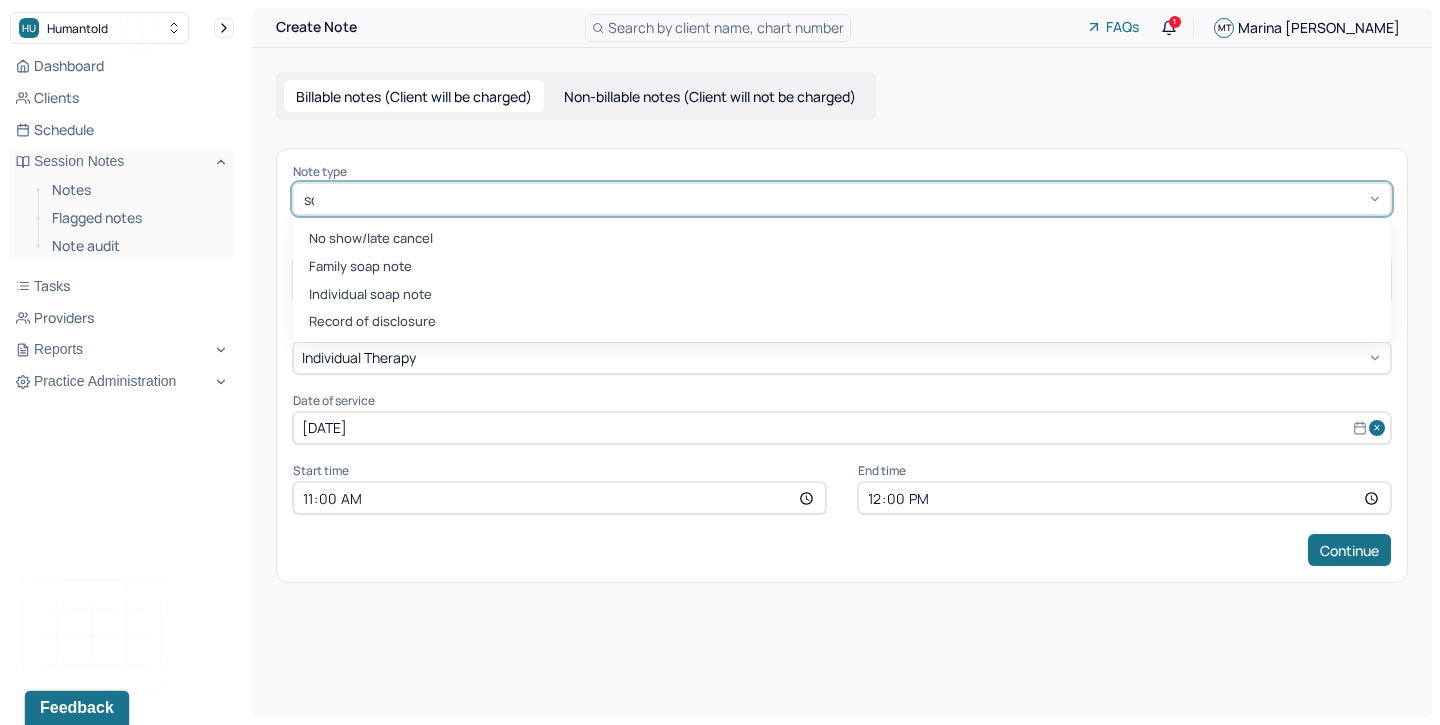 type on "soa" 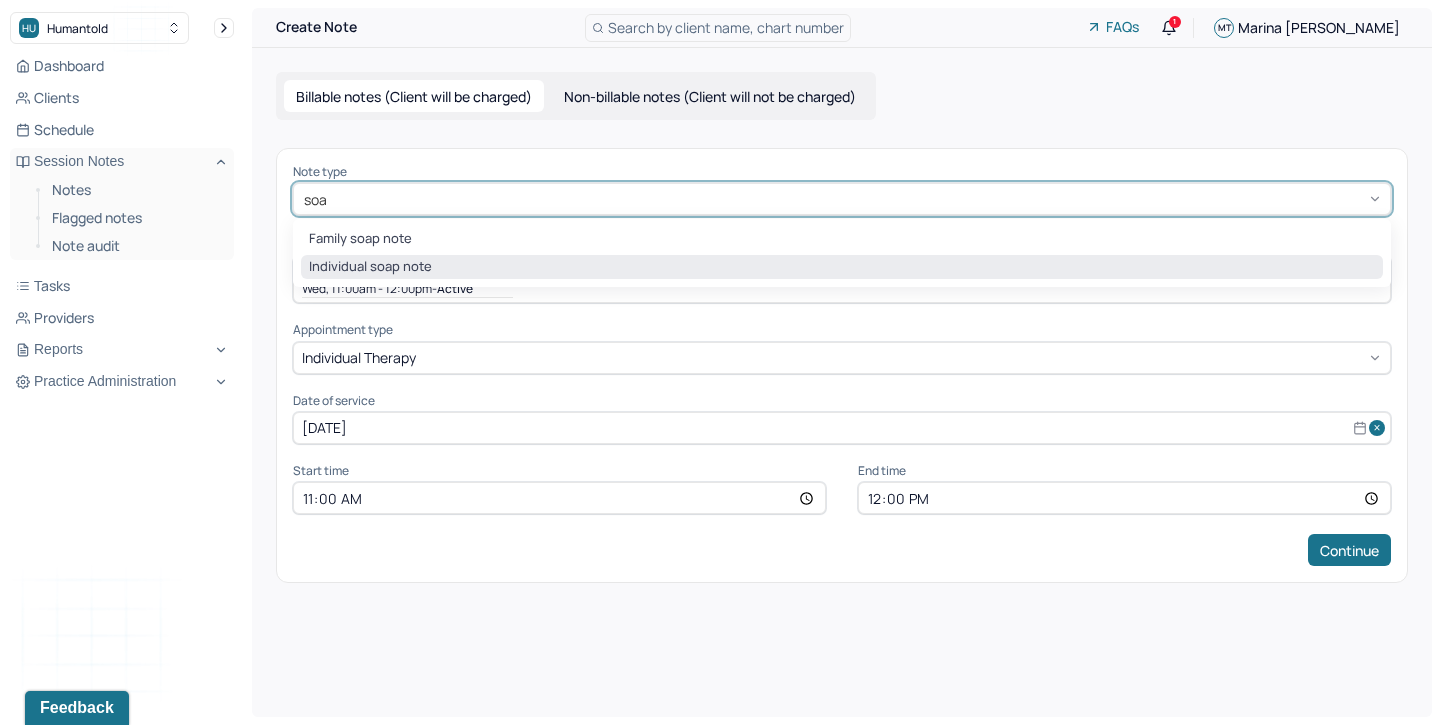 click on "Individual soap note" at bounding box center [842, 267] 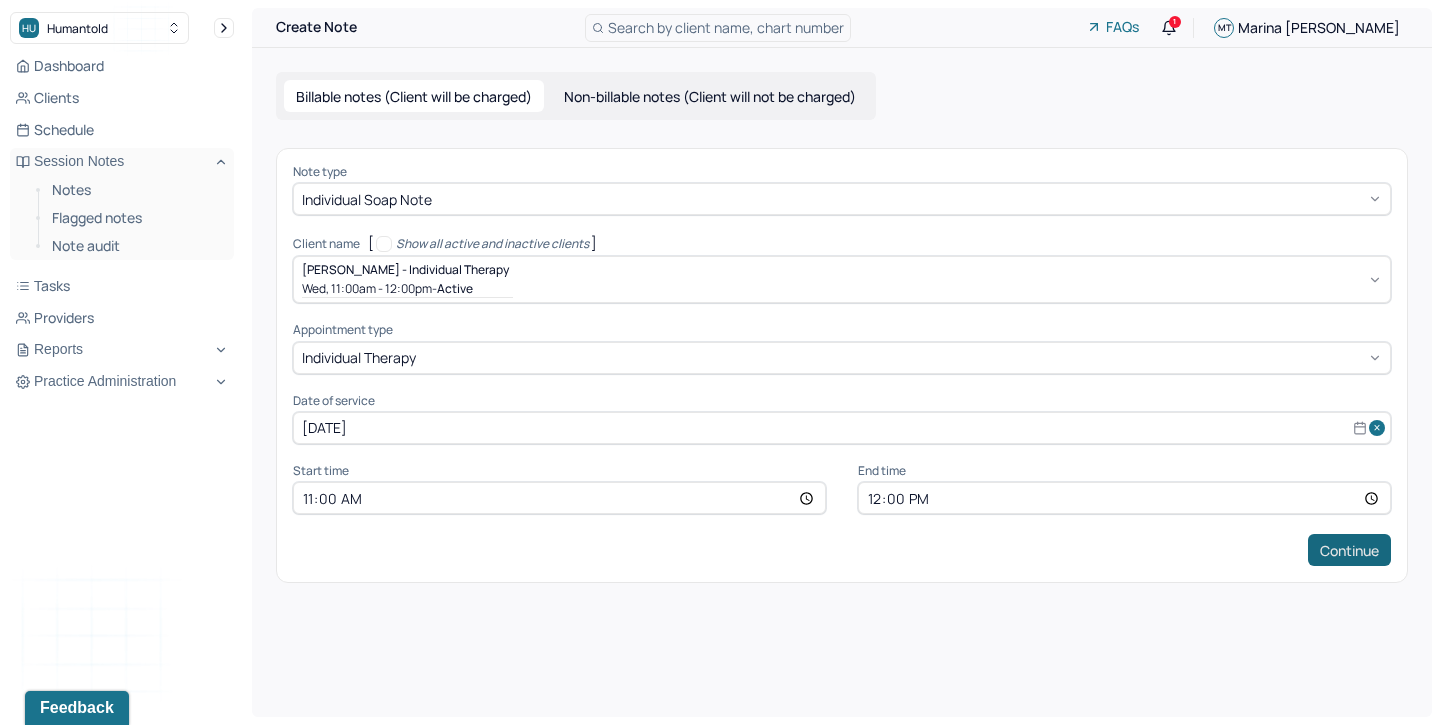 click on "Continue" at bounding box center (1349, 550) 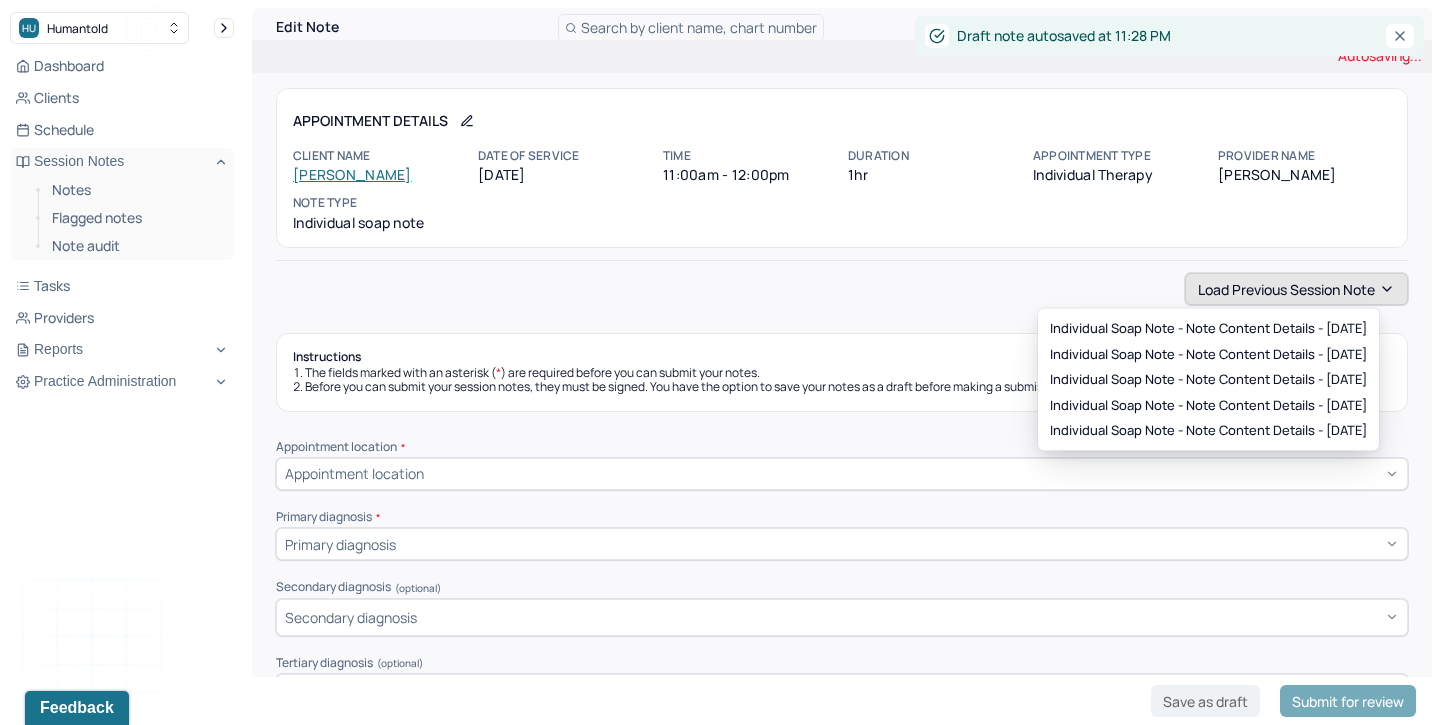 click on "Load previous session note" at bounding box center [1296, 289] 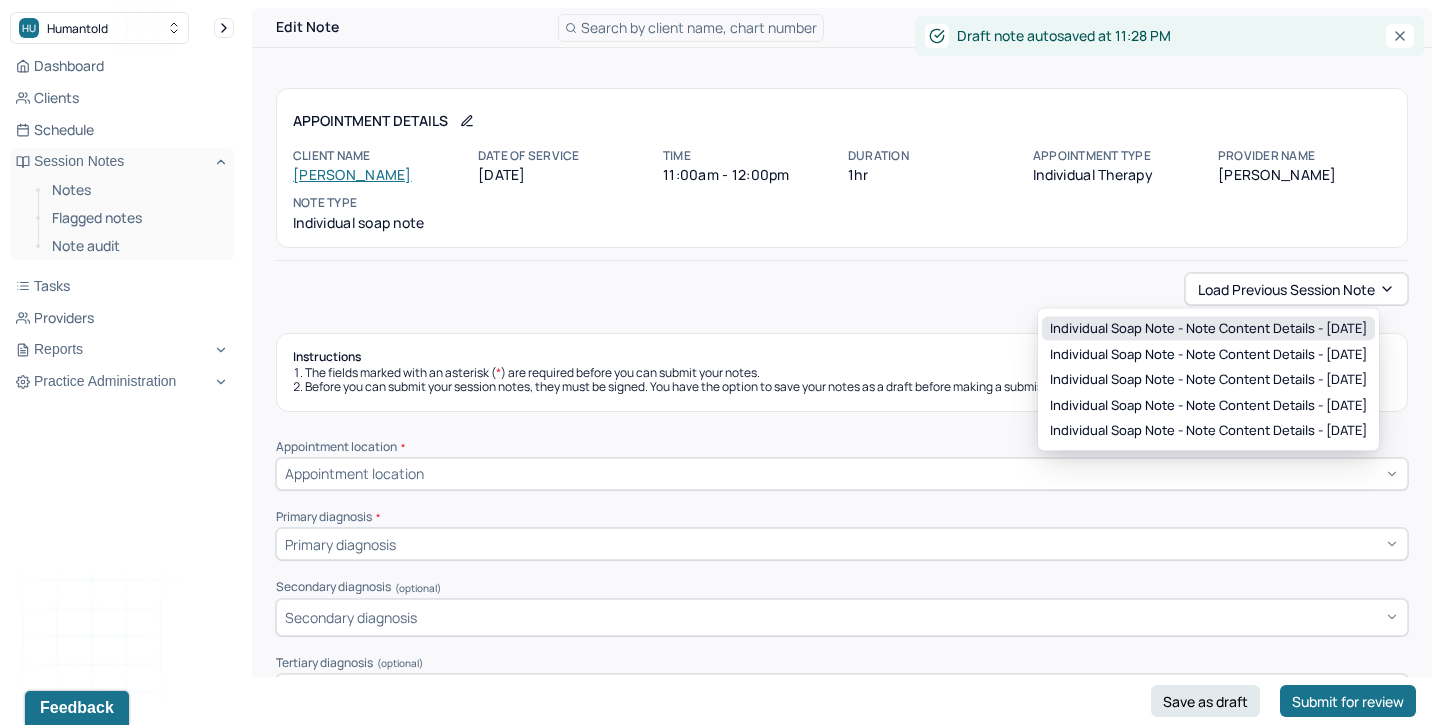 click on "Individual soap note   - Note content Details -   [DATE]" at bounding box center [1208, 329] 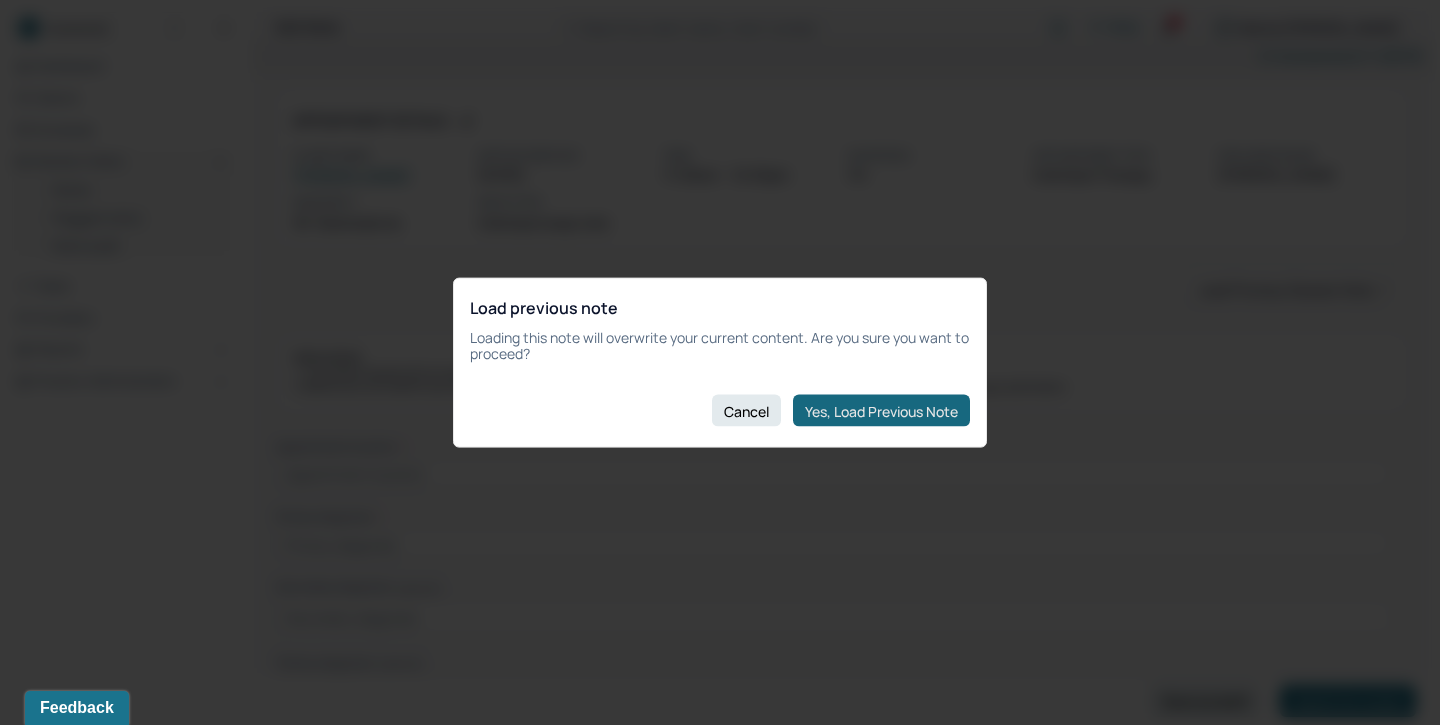 click on "Yes, Load Previous Note" at bounding box center (881, 411) 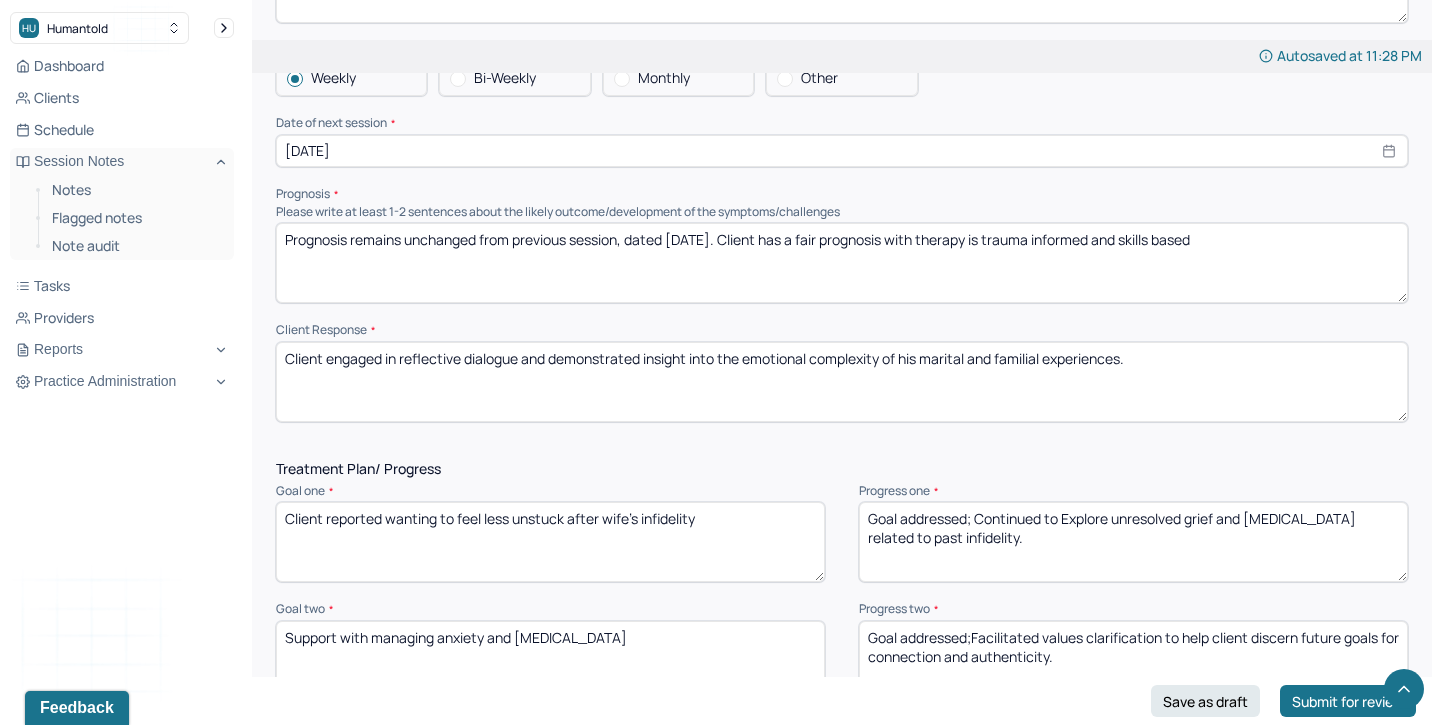 scroll, scrollTop: 2242, scrollLeft: 0, axis: vertical 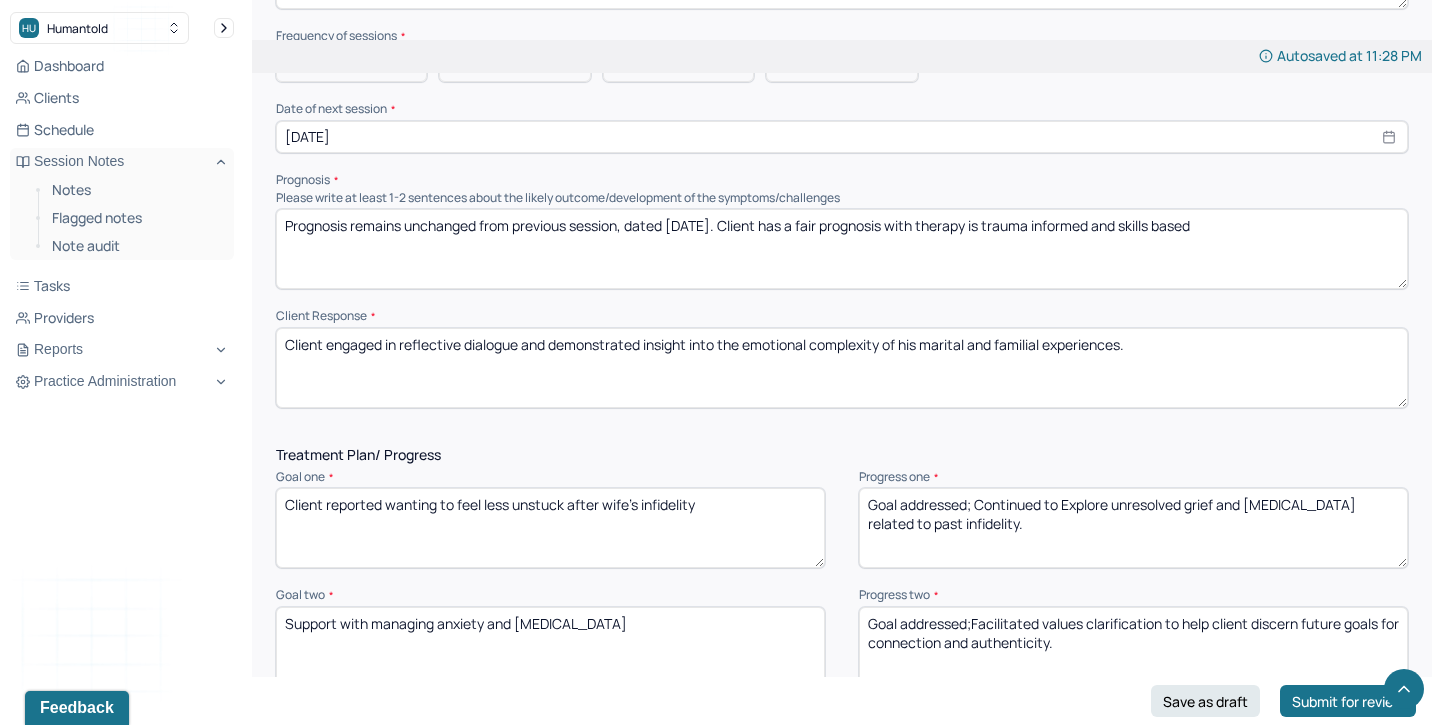 click on "Prognosis remains unchanged from previous session, dated [DATE]. Client has a fair prognosis with therapy is trauma informed and skills based" at bounding box center [842, 249] 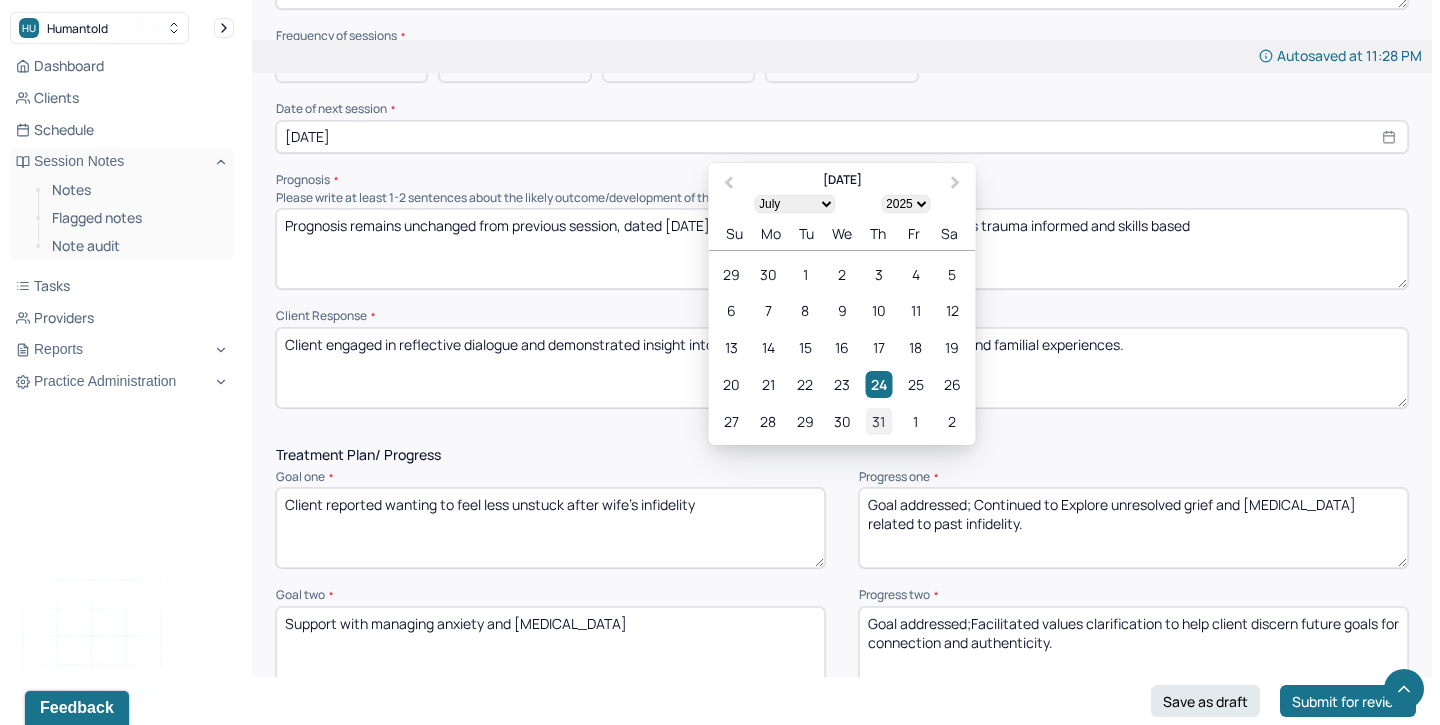 click on "31" at bounding box center [878, 421] 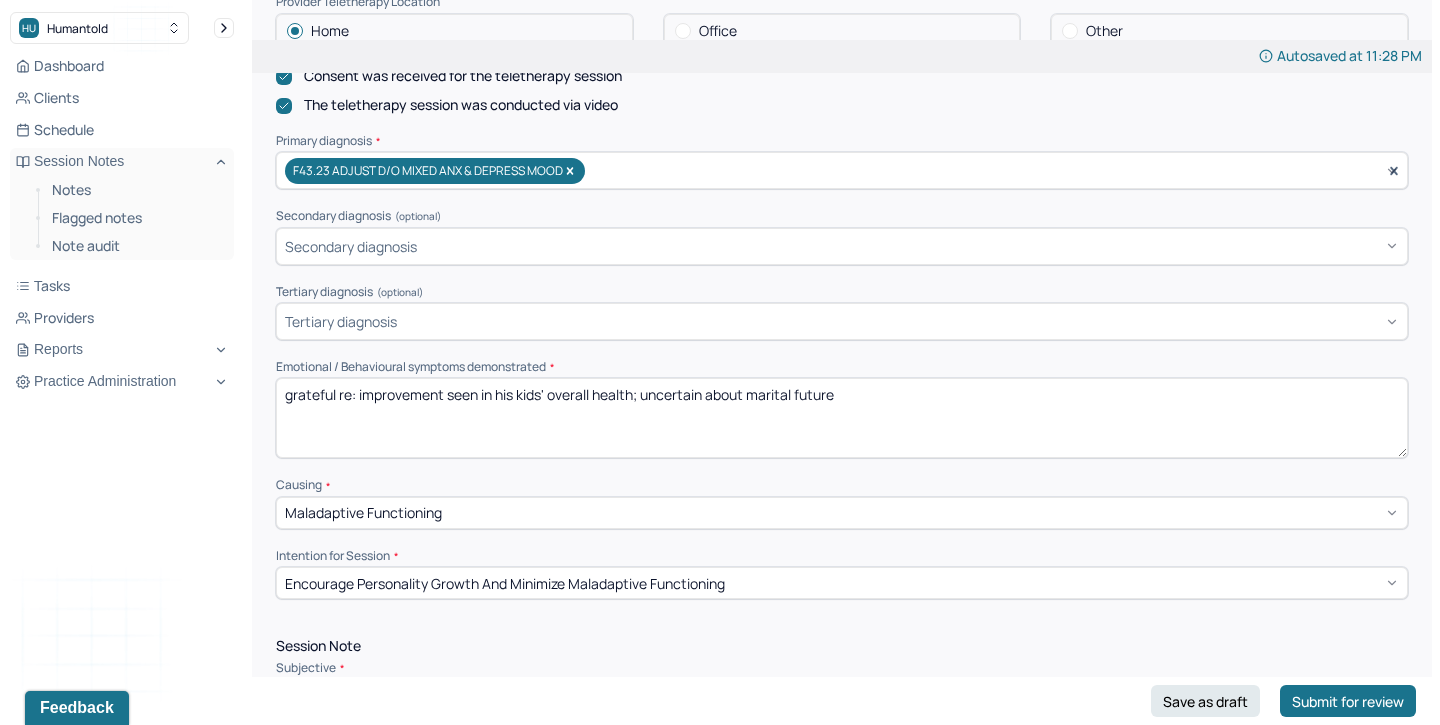 scroll, scrollTop: 589, scrollLeft: 0, axis: vertical 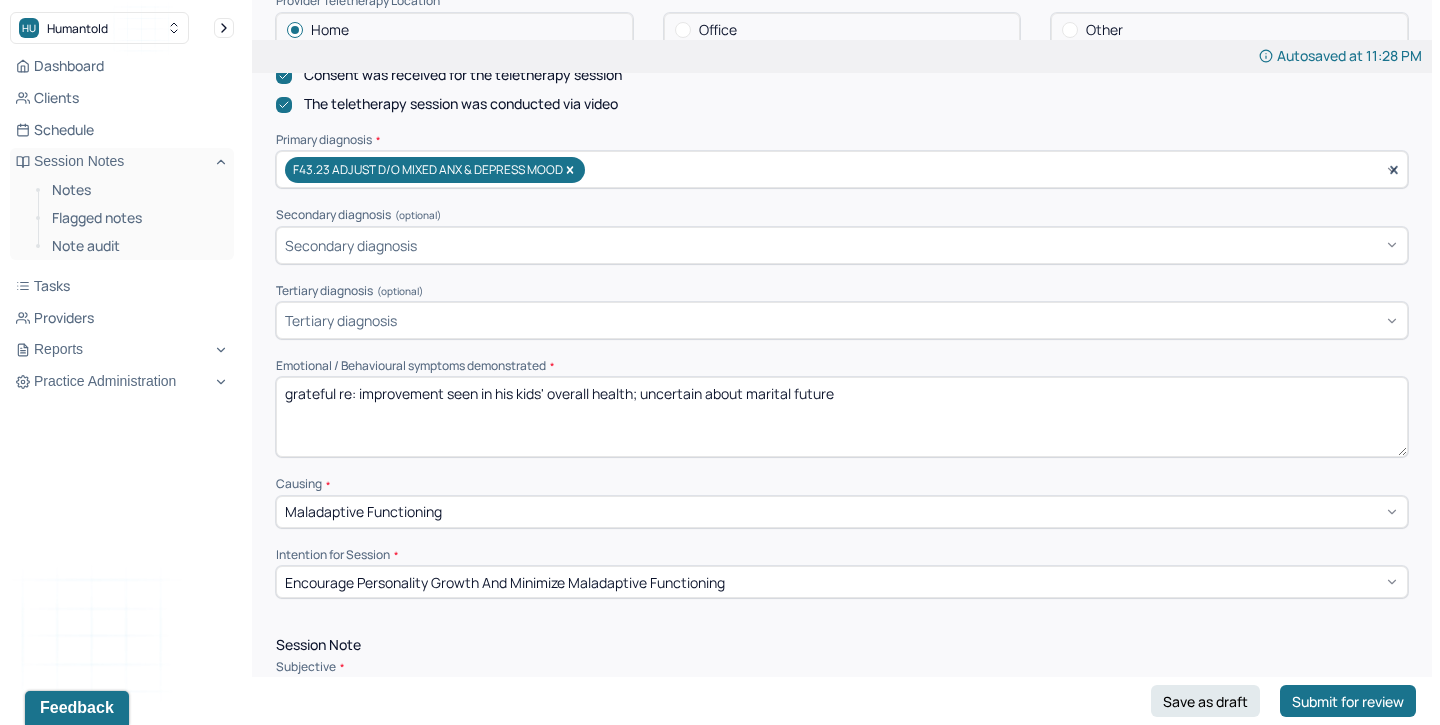 click on "grateful re: improvement seen in his kids' overall health; uncertain about marital future" at bounding box center (842, 417) 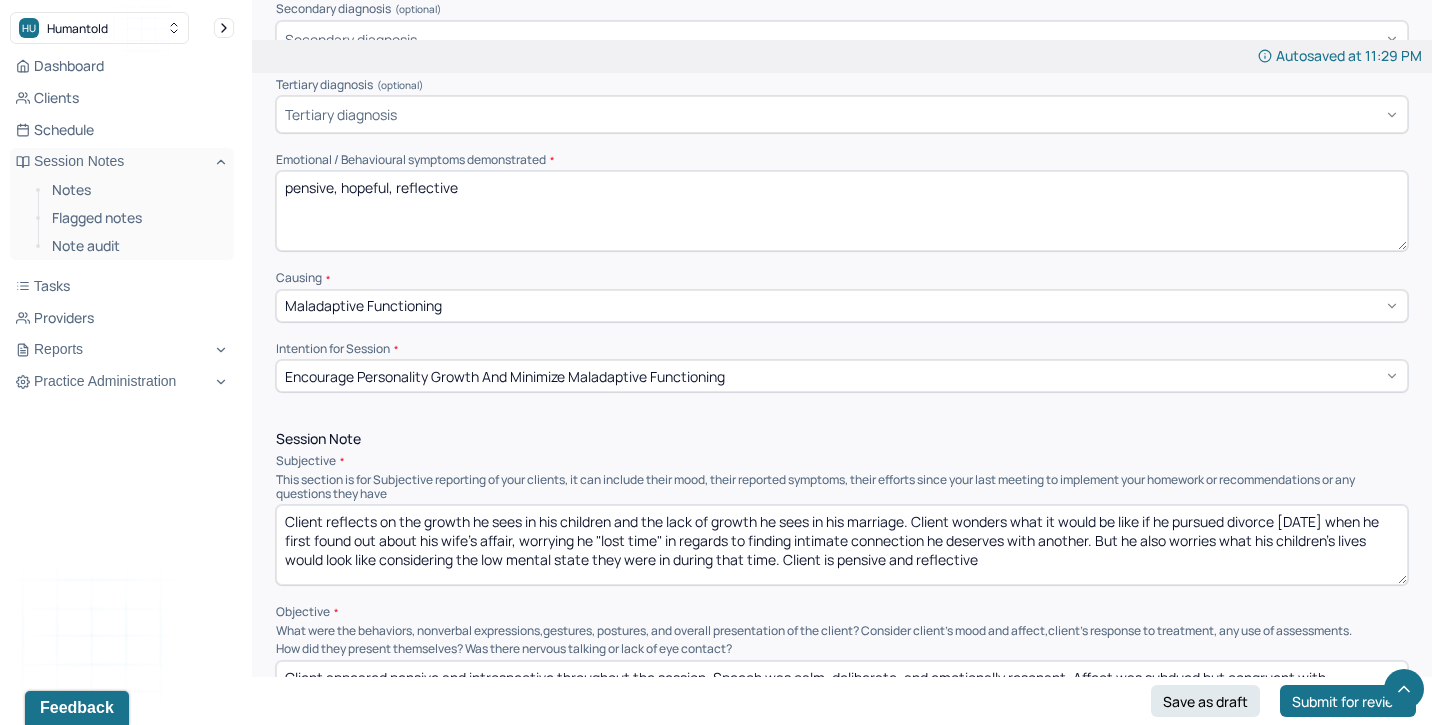 scroll, scrollTop: 864, scrollLeft: 0, axis: vertical 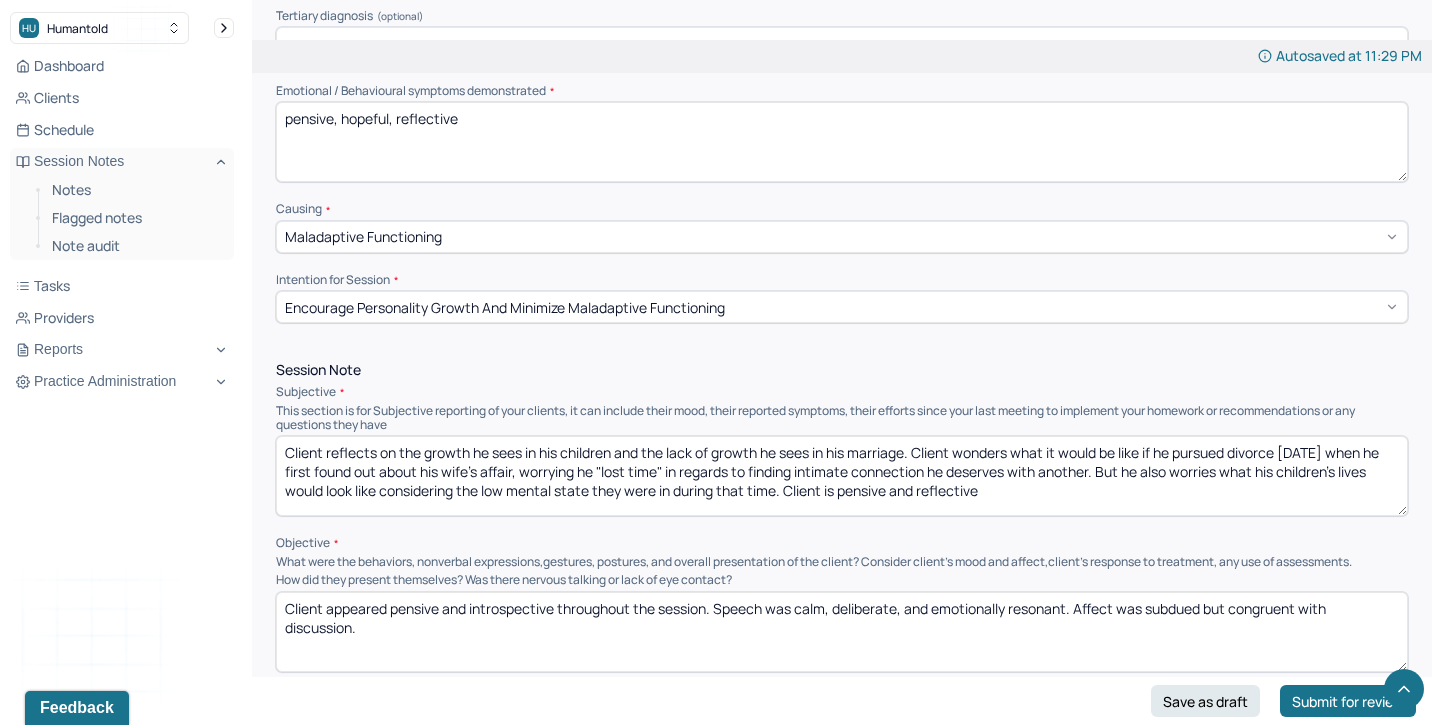 type on "pensive, hopeful, reflective" 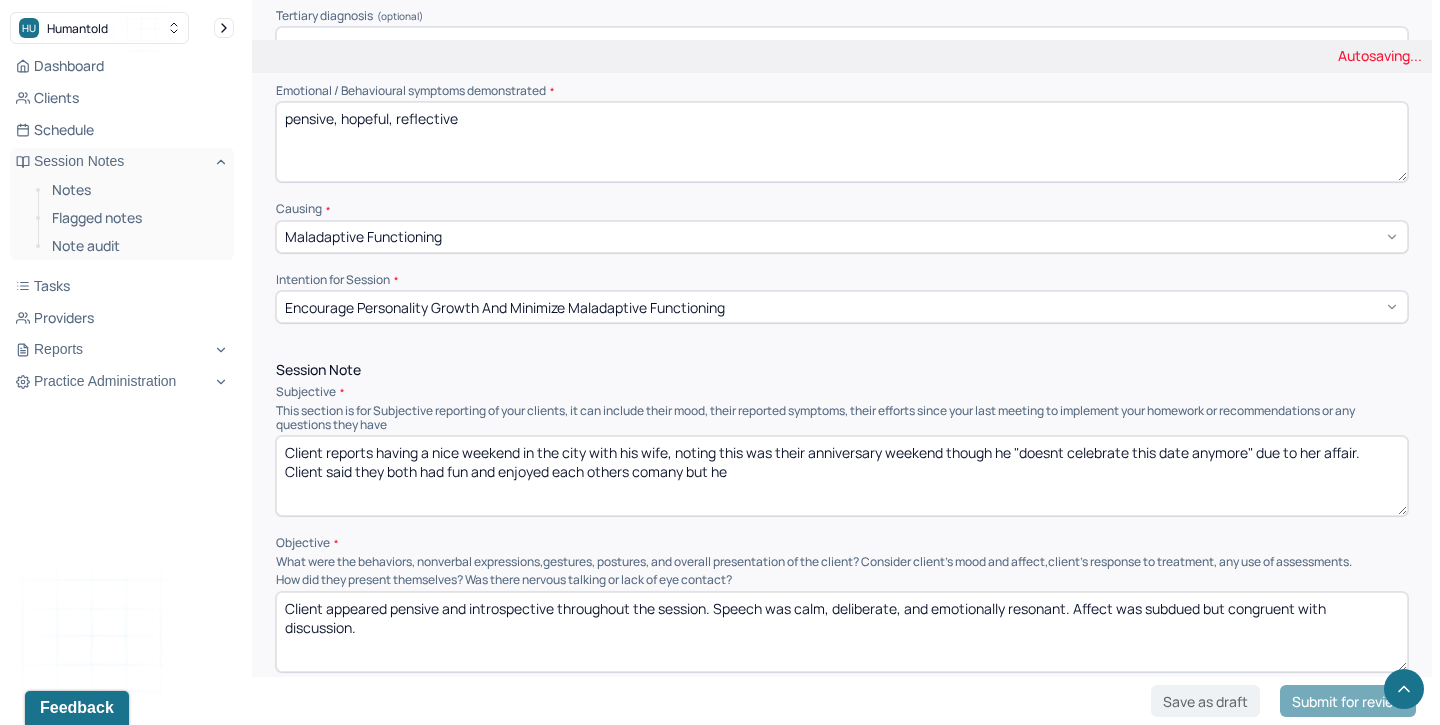 click on "Client reports having a nice weekend in the city with his wife, noting this was their anniversary weekend though he "doesnt celebrate this date anymore" due to her affair. Client is" at bounding box center [842, 476] 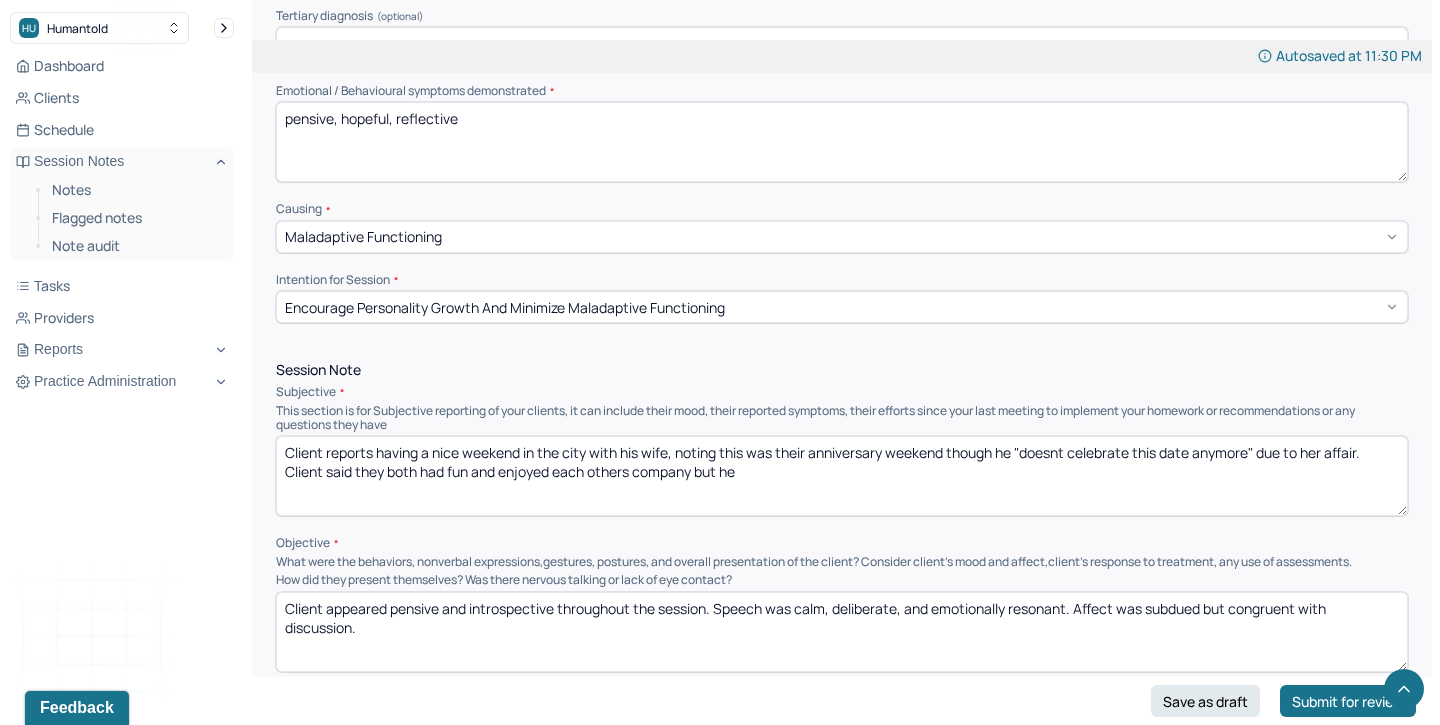 click on "Client reports having a nice weekend in the city with his wife, noting this was their anniversary weekend though he "doesnt celebrate this date anymore" due to her affair. Client said they both had fun and enjoyed each others comany but he" at bounding box center [842, 476] 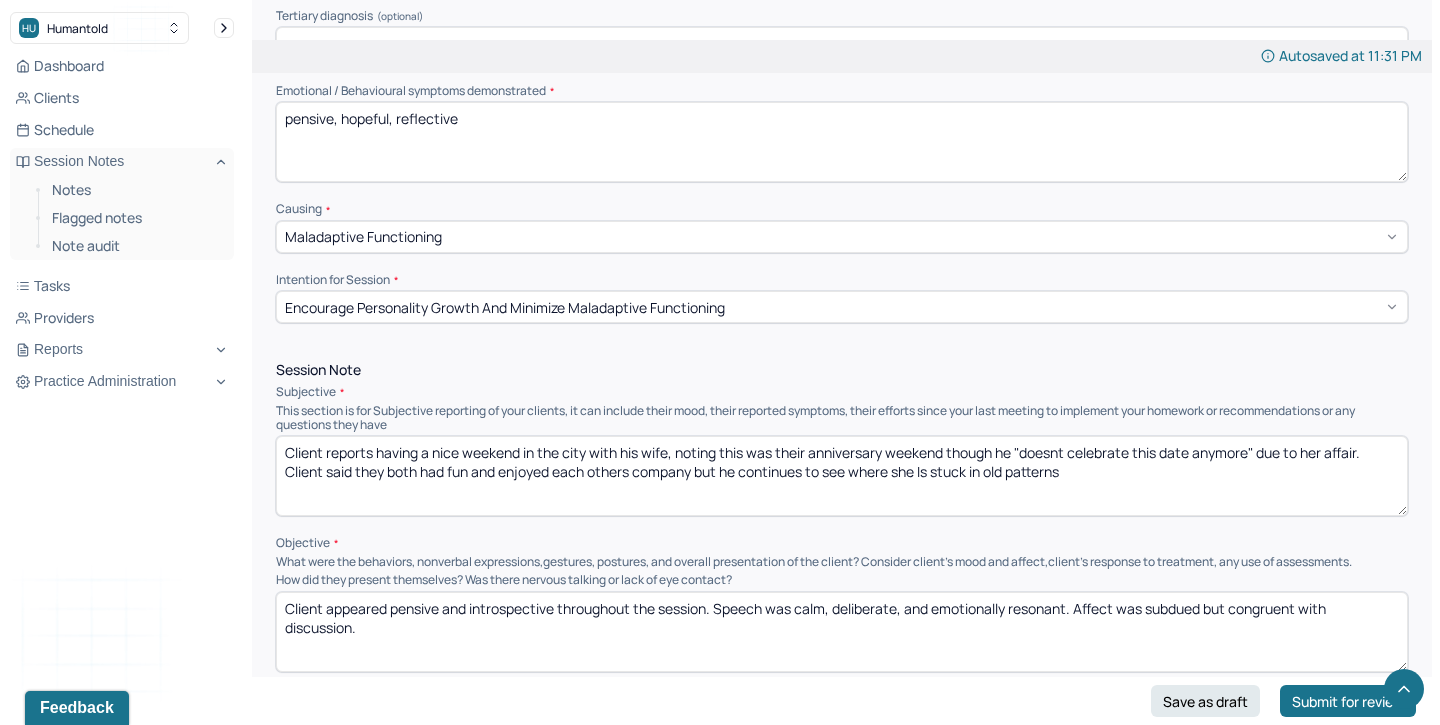 click on "Client reports having a nice weekend in the city with his wife, noting this was their anniversary weekend though he "doesnt celebrate this date anymore" due to her affair. Client said they both had fun and enjoyed each others company but he continues to see where she Is stuck in old patterns" at bounding box center [842, 476] 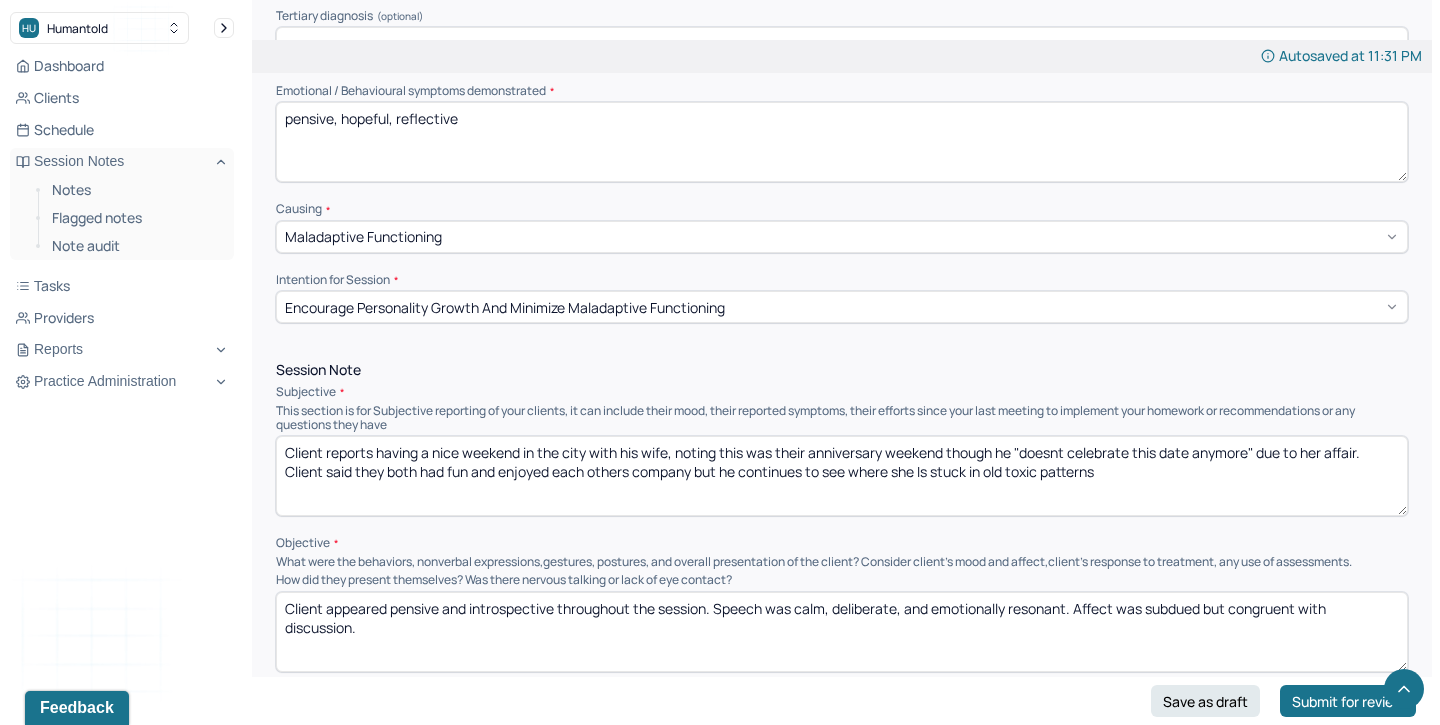 click on "Client reports having a nice weekend in the city with his wife, noting this was their anniversary weekend though he "doesnt celebrate this date anymore" due to her affair. Client said they both had fun and enjoyed each others company but he continues to see where she Is stuck in old toxic patterns" at bounding box center (842, 476) 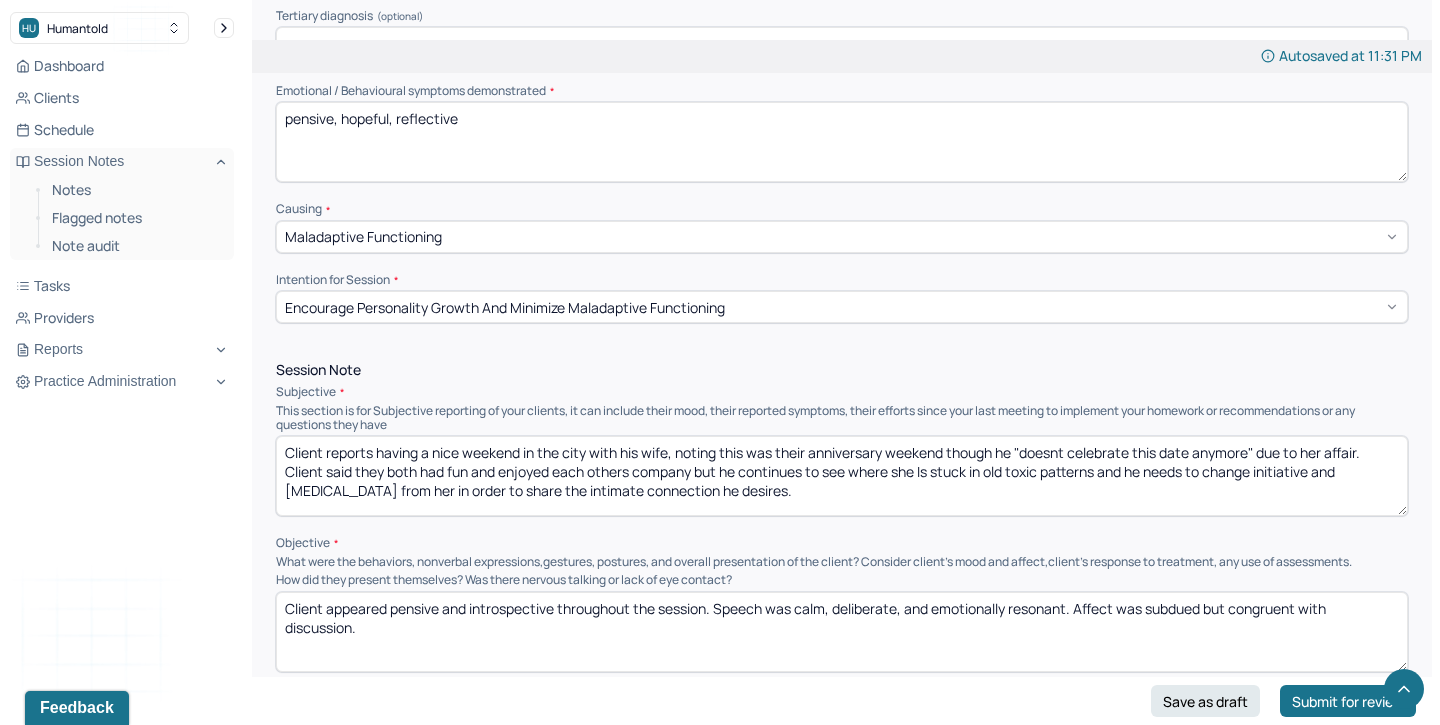 click on "Client reports having a nice weekend in the city with his wife, noting this was their anniversary weekend though he "doesnt celebrate this date anymore" due to her affair. Client said they both had fun and enjoyed each others company but he continues to see where she Is stuck in old toxic patterns and he needs to change initiative and [MEDICAL_DATA] from her in order to share the intimate connection he desires." at bounding box center [842, 476] 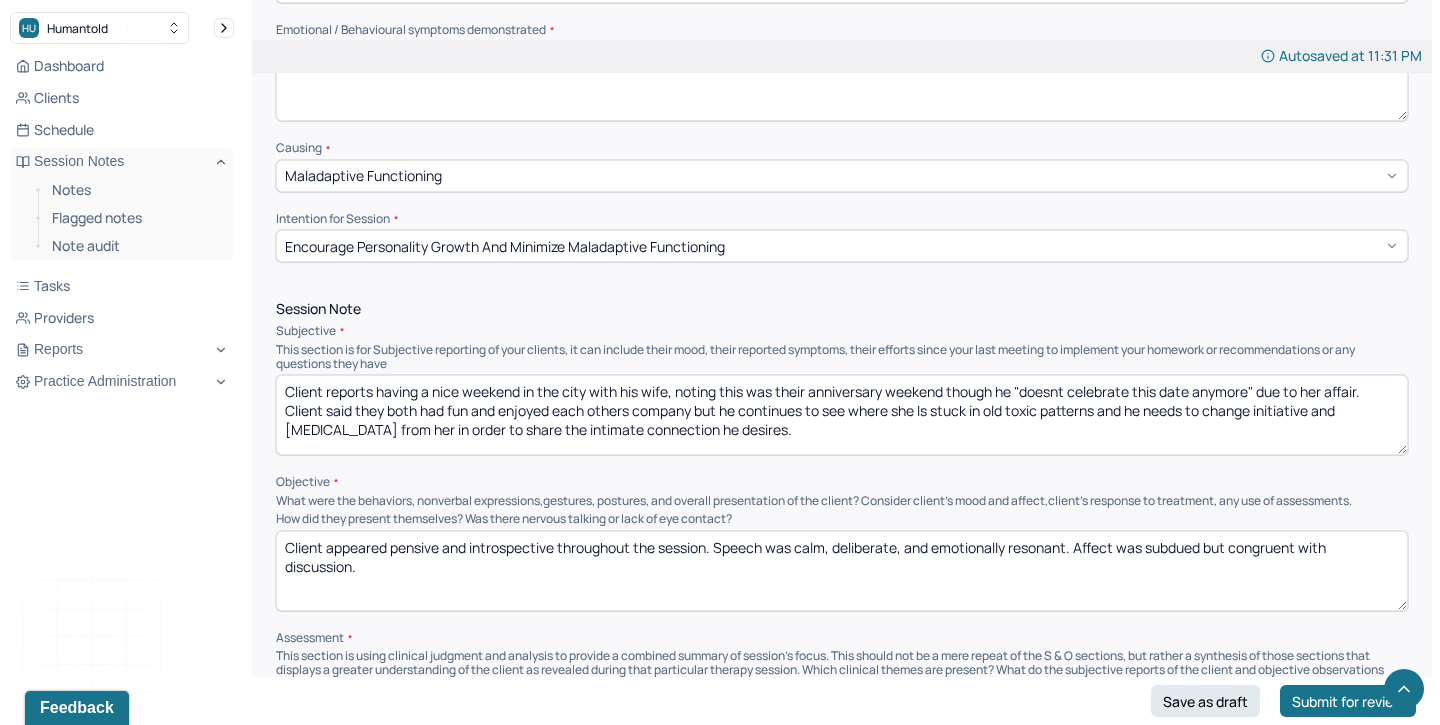 scroll, scrollTop: 931, scrollLeft: 0, axis: vertical 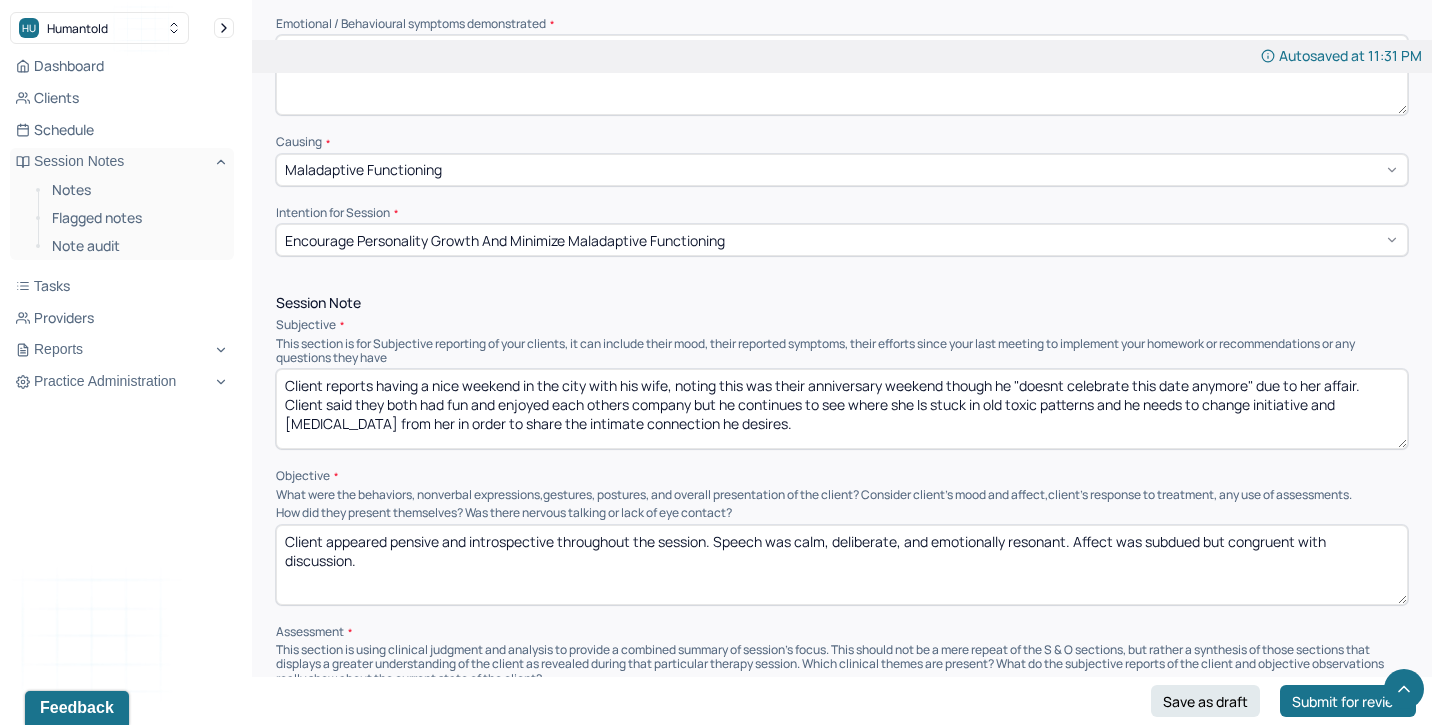 click on "Client appeared pensive and introspective throughout the session. Speech was calm, deliberate, and emotionally resonant. Affect was subdued but congruent with discussion." at bounding box center (842, 565) 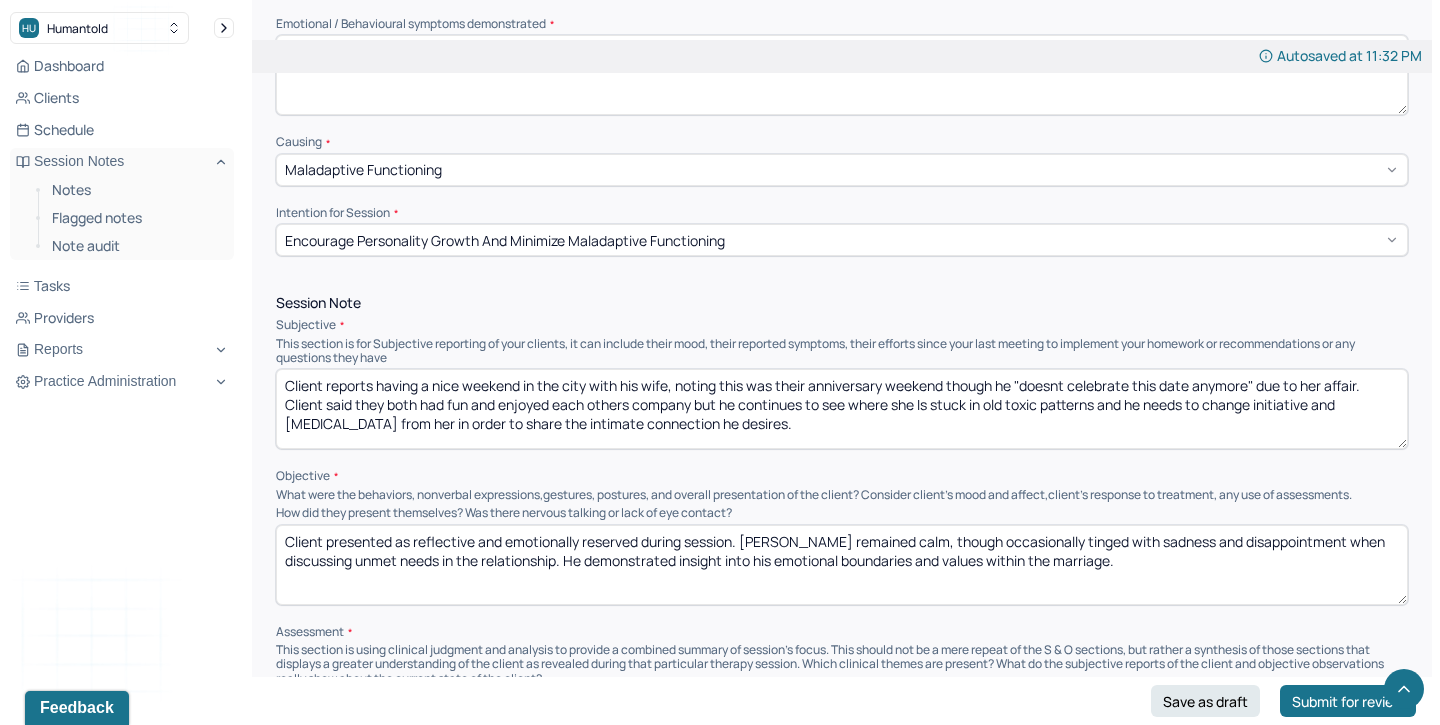 drag, startPoint x: 1093, startPoint y: 557, endPoint x: 494, endPoint y: 552, distance: 599.0209 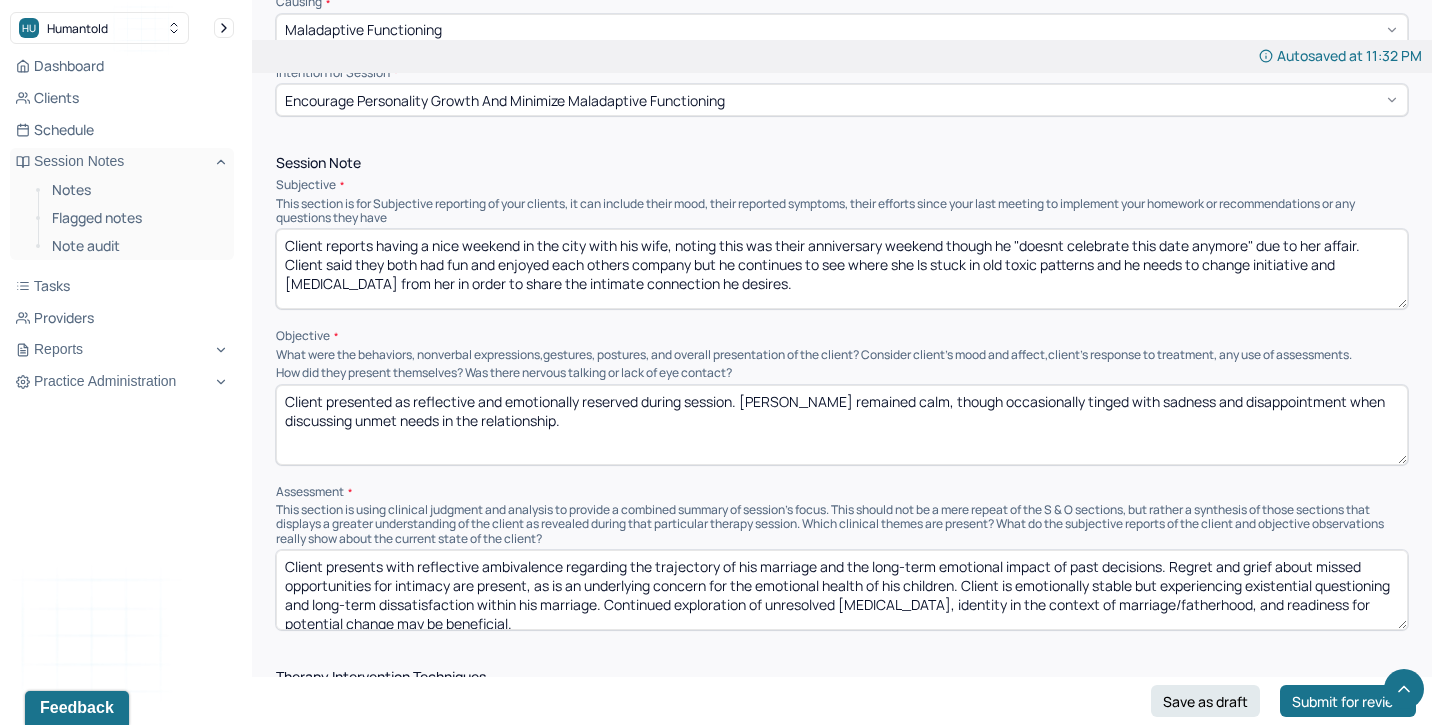 scroll, scrollTop: 1073, scrollLeft: 0, axis: vertical 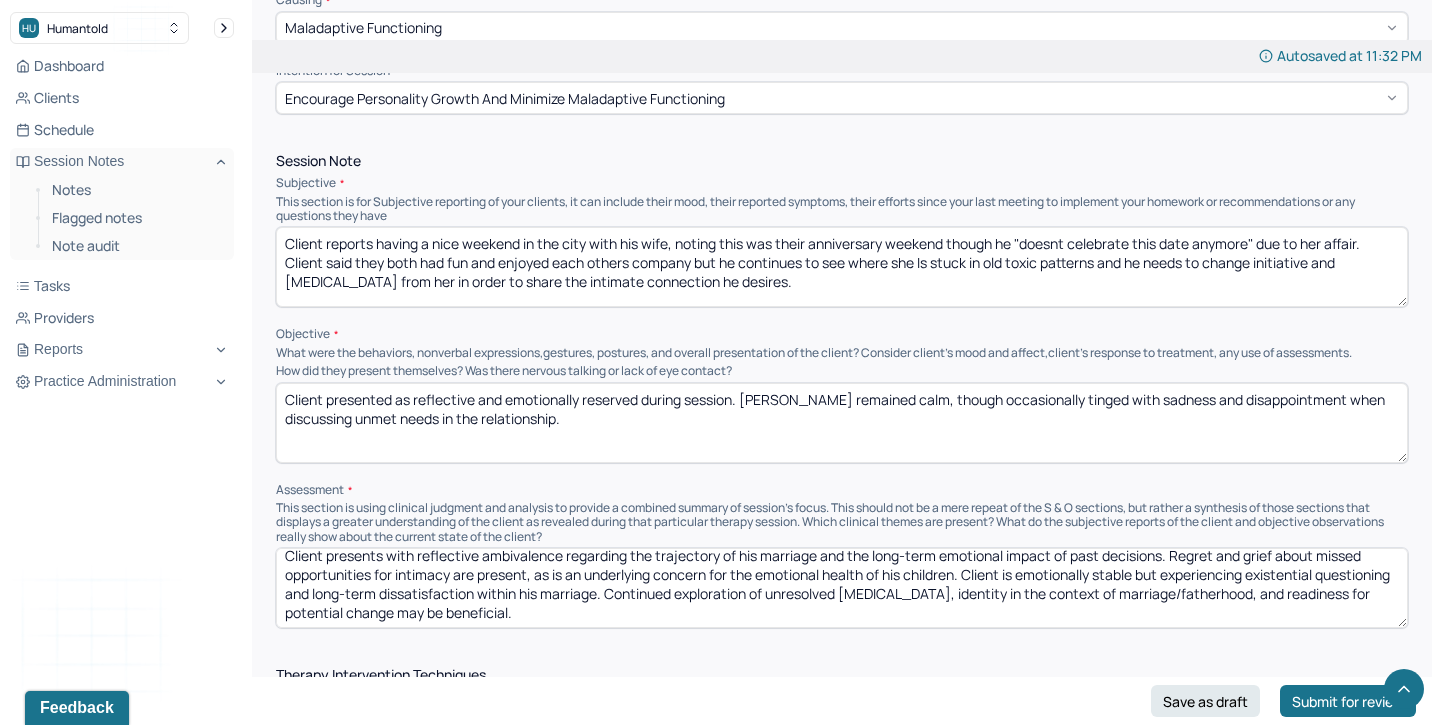type on "Client presented as reflective and emotionally reserved during session. [PERSON_NAME] remained calm, though occasionally tinged with sadness and disappointment when discussing unmet needs in the relationship." 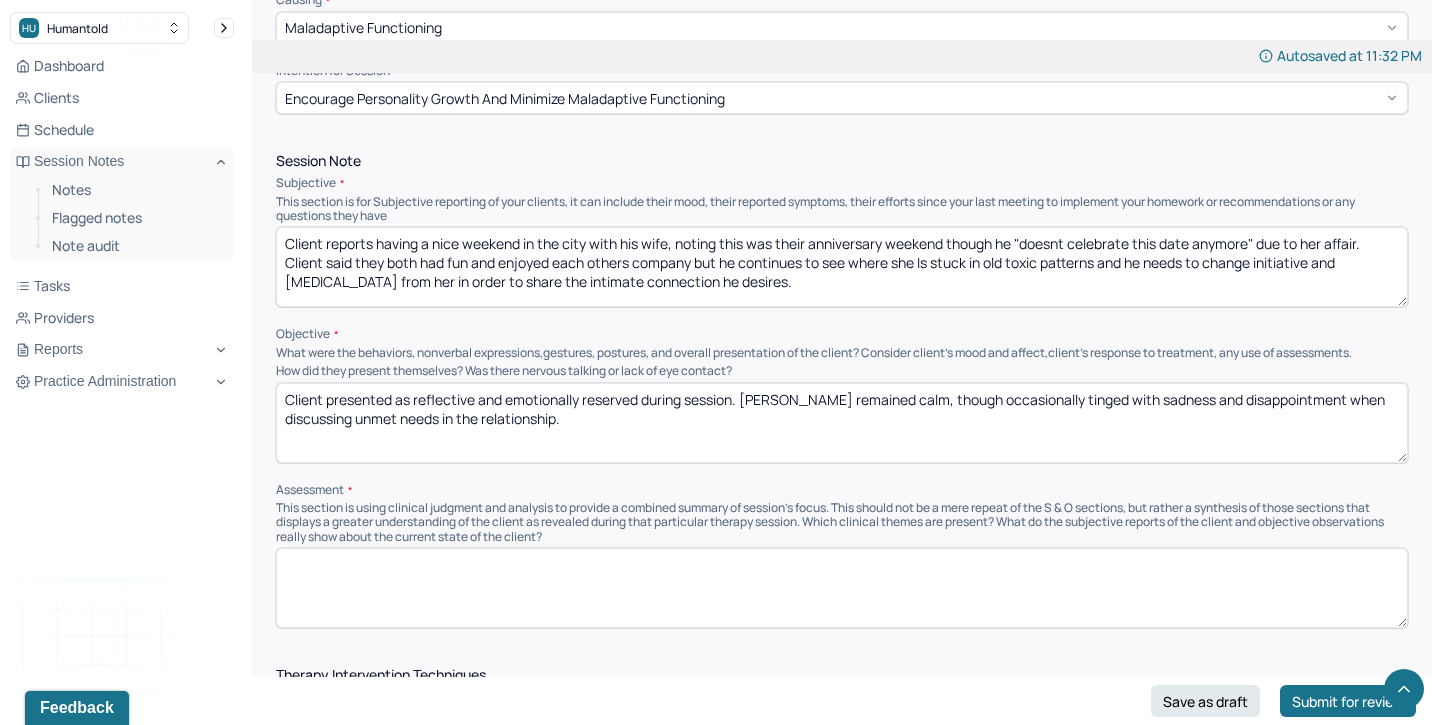 scroll, scrollTop: 0, scrollLeft: 0, axis: both 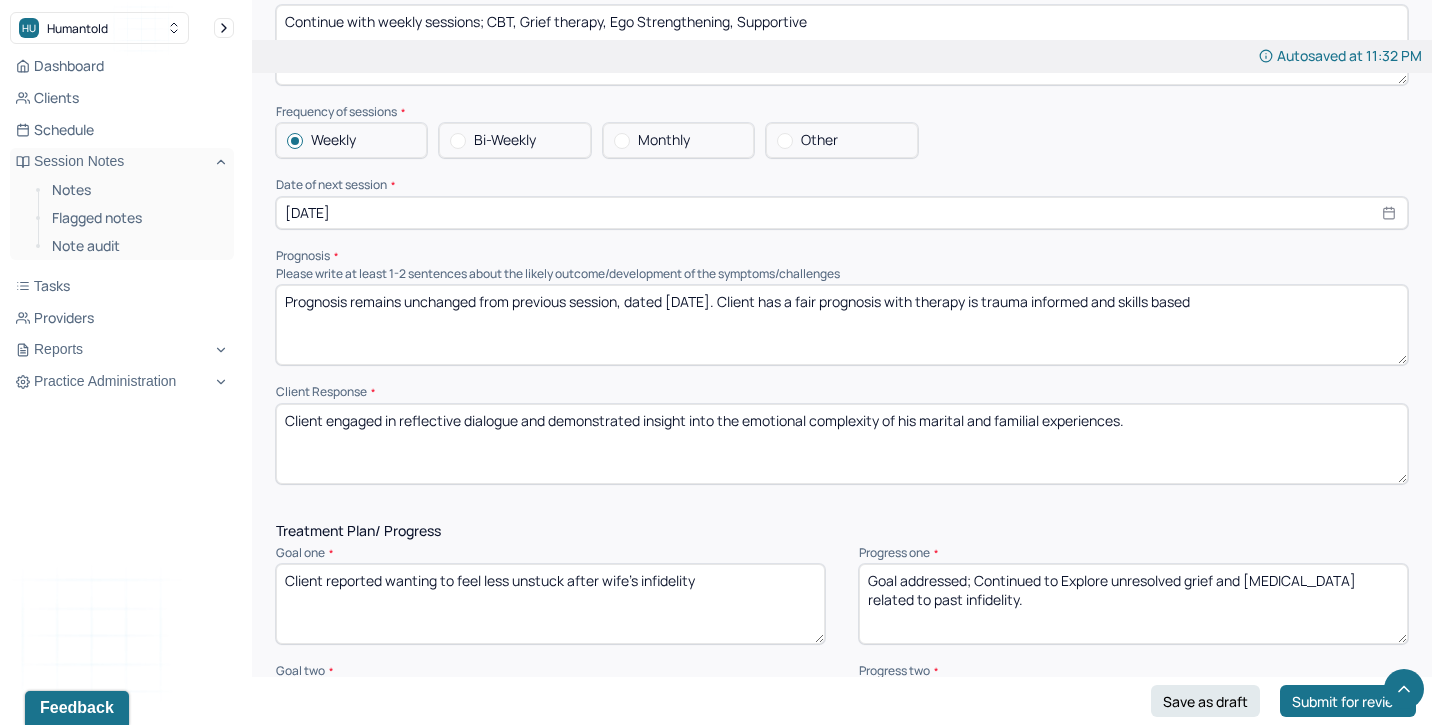 type 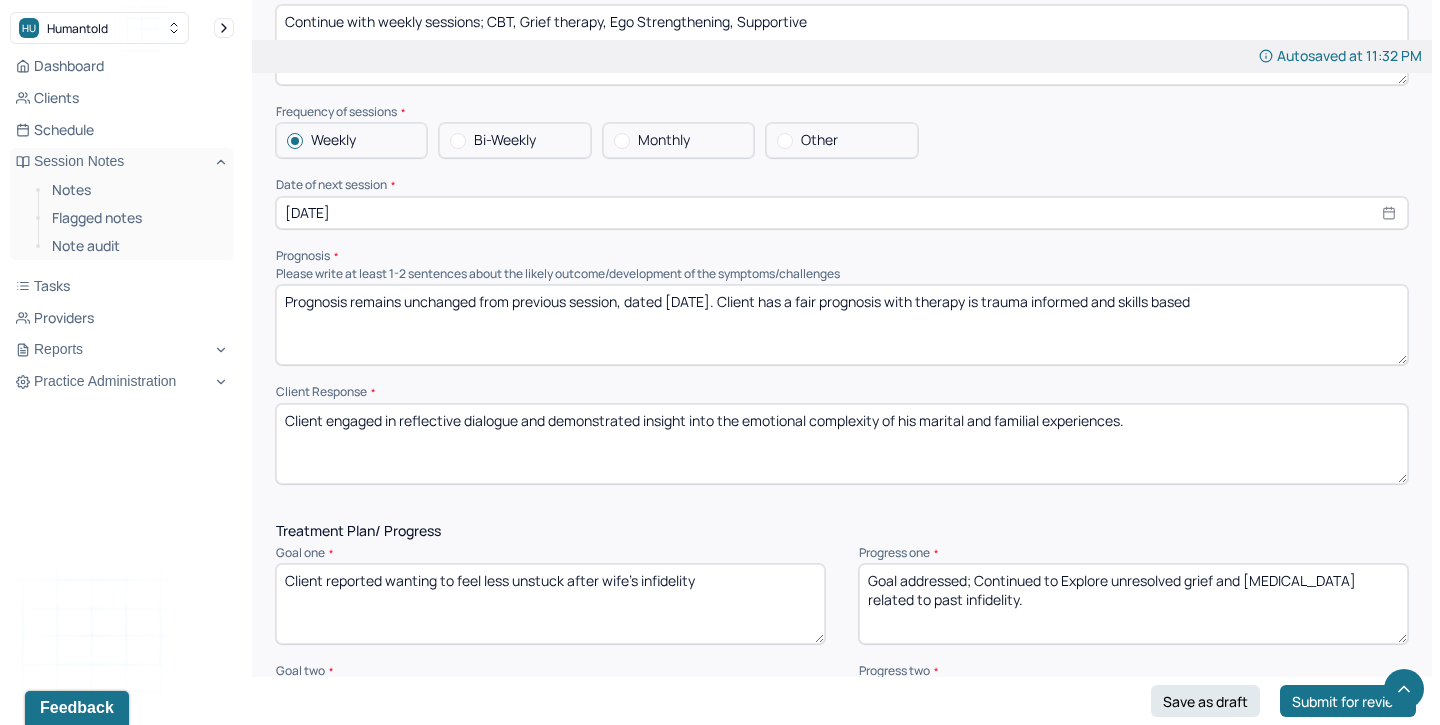 drag, startPoint x: 1161, startPoint y: 414, endPoint x: 328, endPoint y: 410, distance: 833.0096 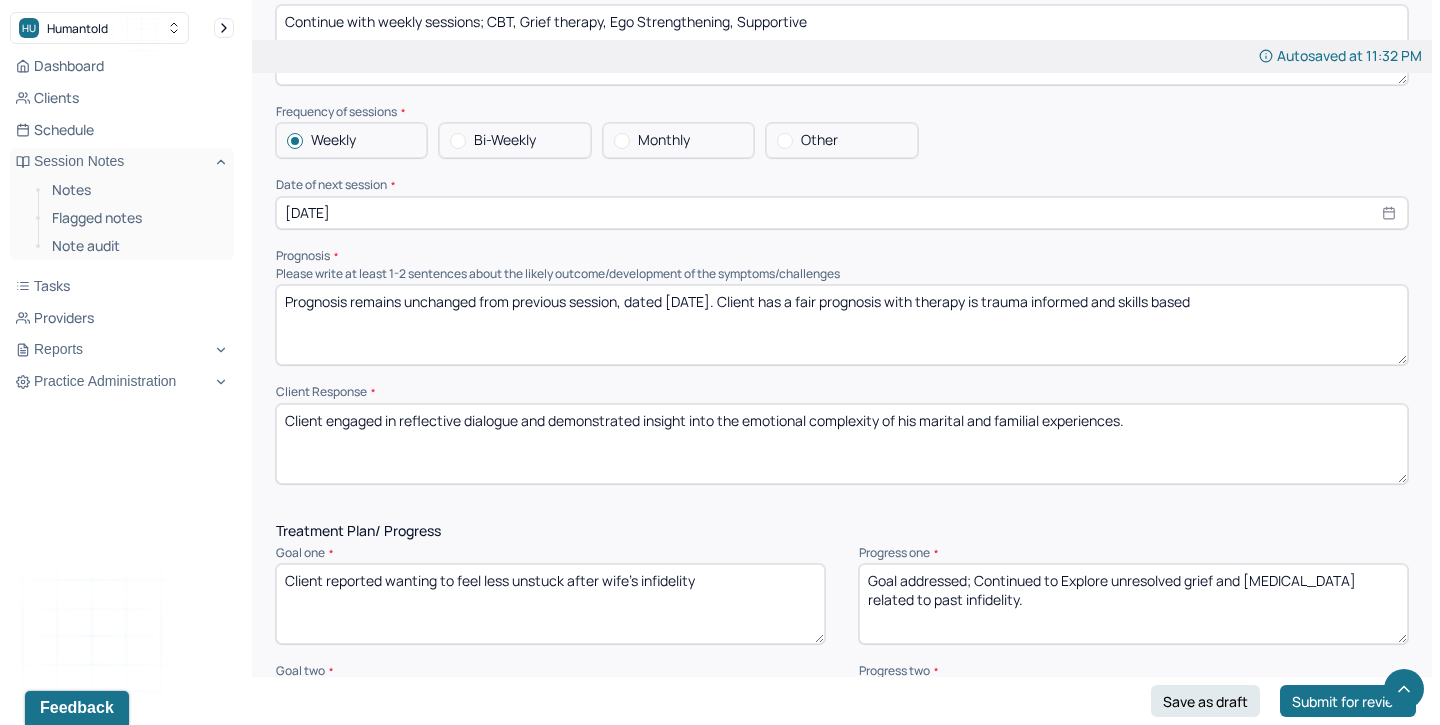 click on "Client engaged in reflective dialogue and demonstrated insight into the emotional complexity of his marital and familial experiences." at bounding box center [842, 444] 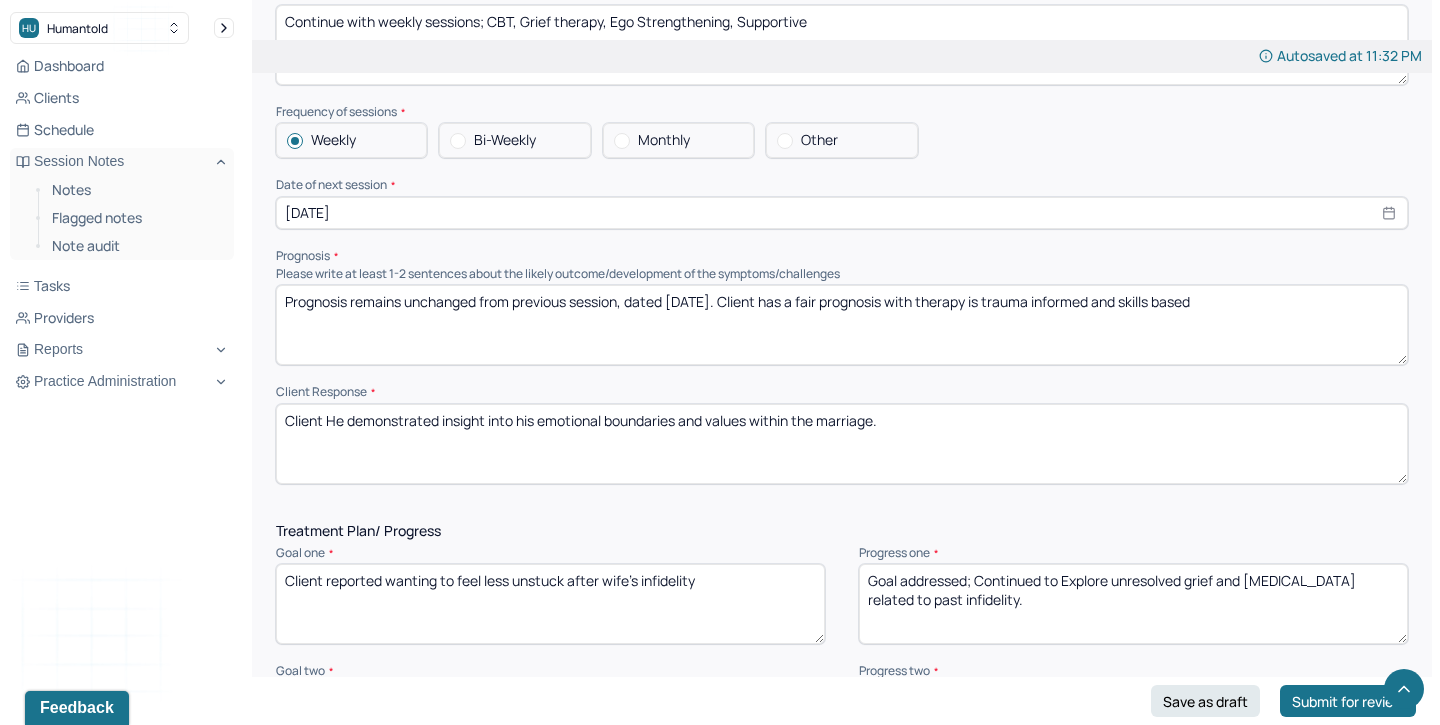 click on "Client engaged in reflective dialogue and demonstrated insight into the emotional complexity of his marital and familial experiences." at bounding box center [842, 444] 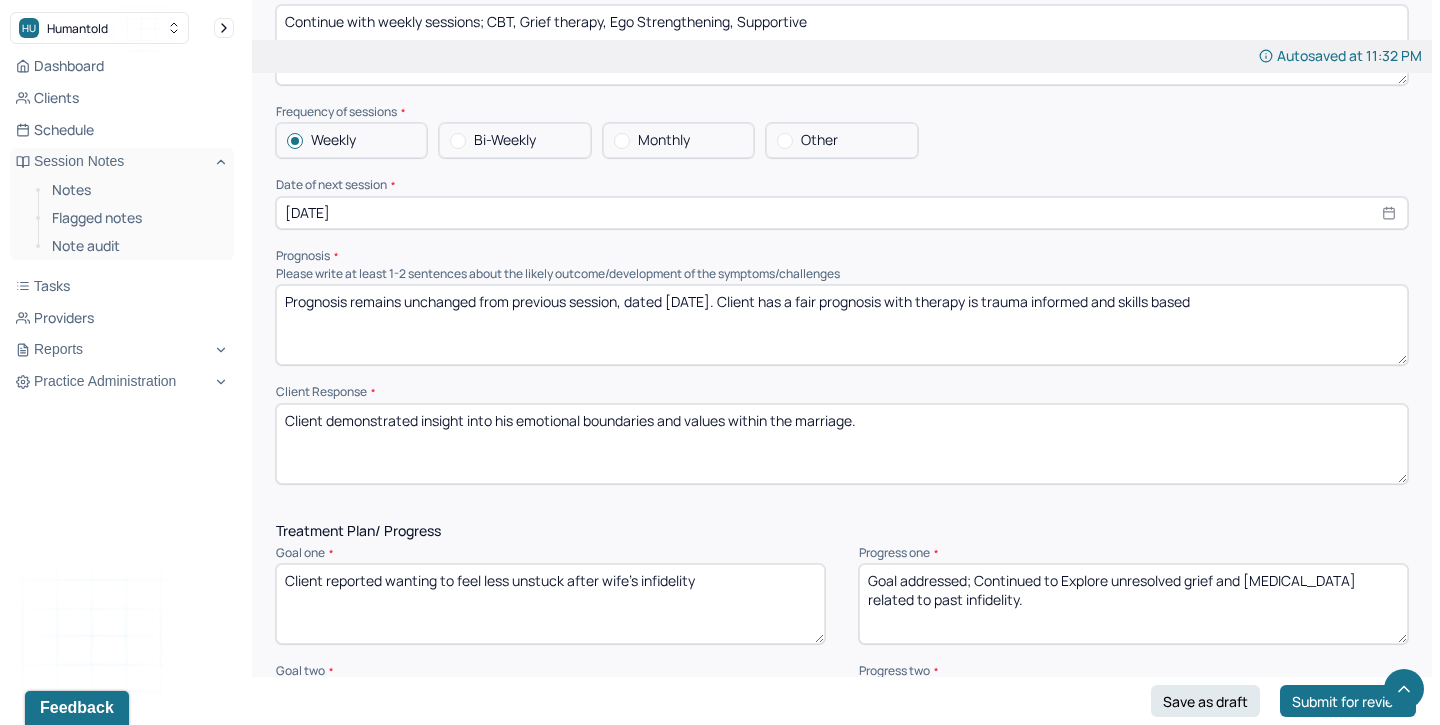 type on "Client demonstrated insight into his emotional boundaries and values within the marriage." 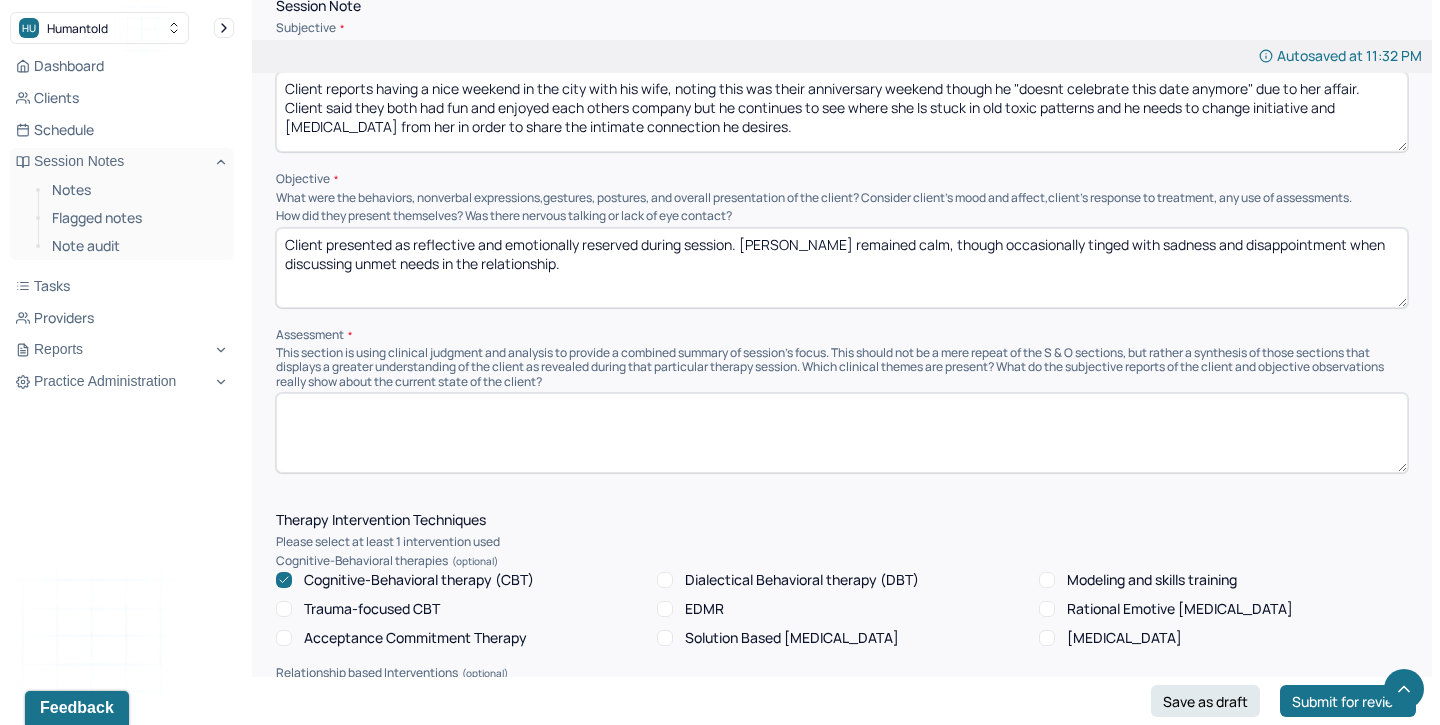 scroll, scrollTop: 1226, scrollLeft: 0, axis: vertical 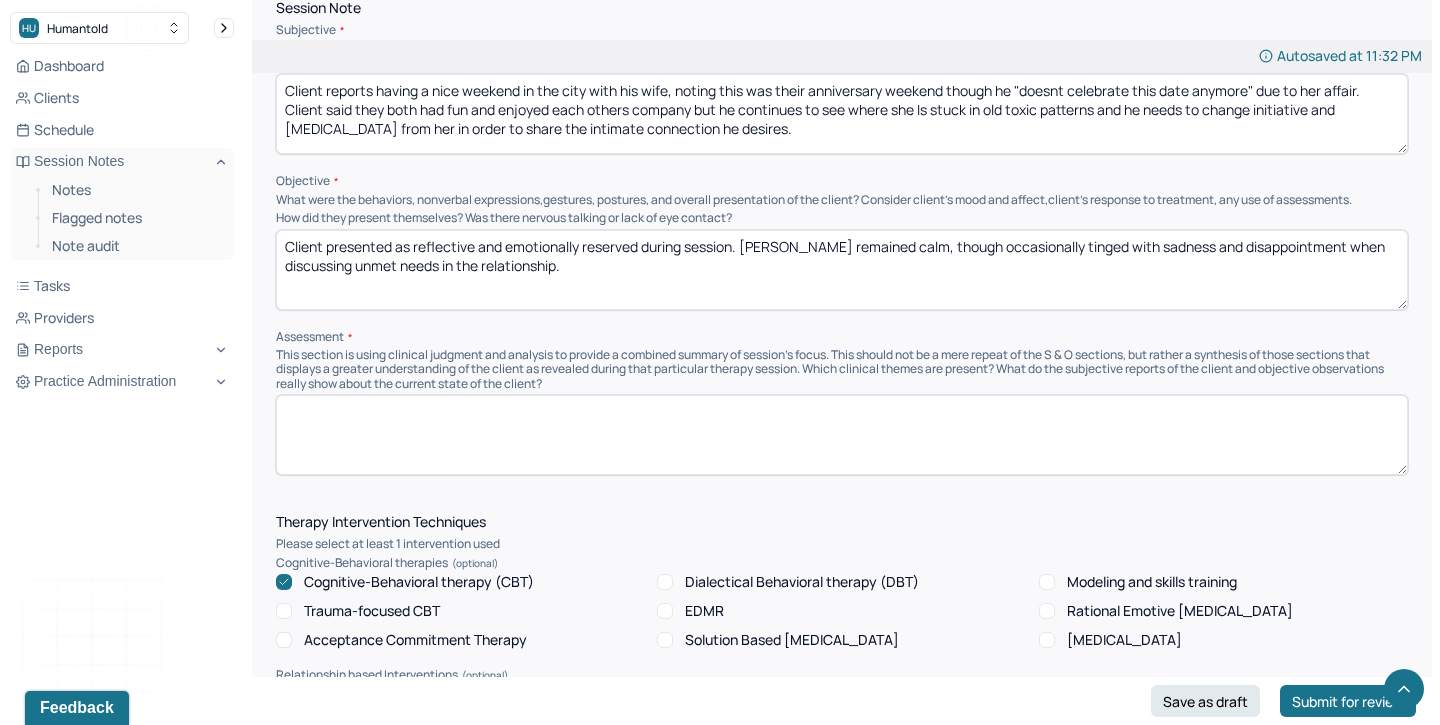 click at bounding box center (842, 435) 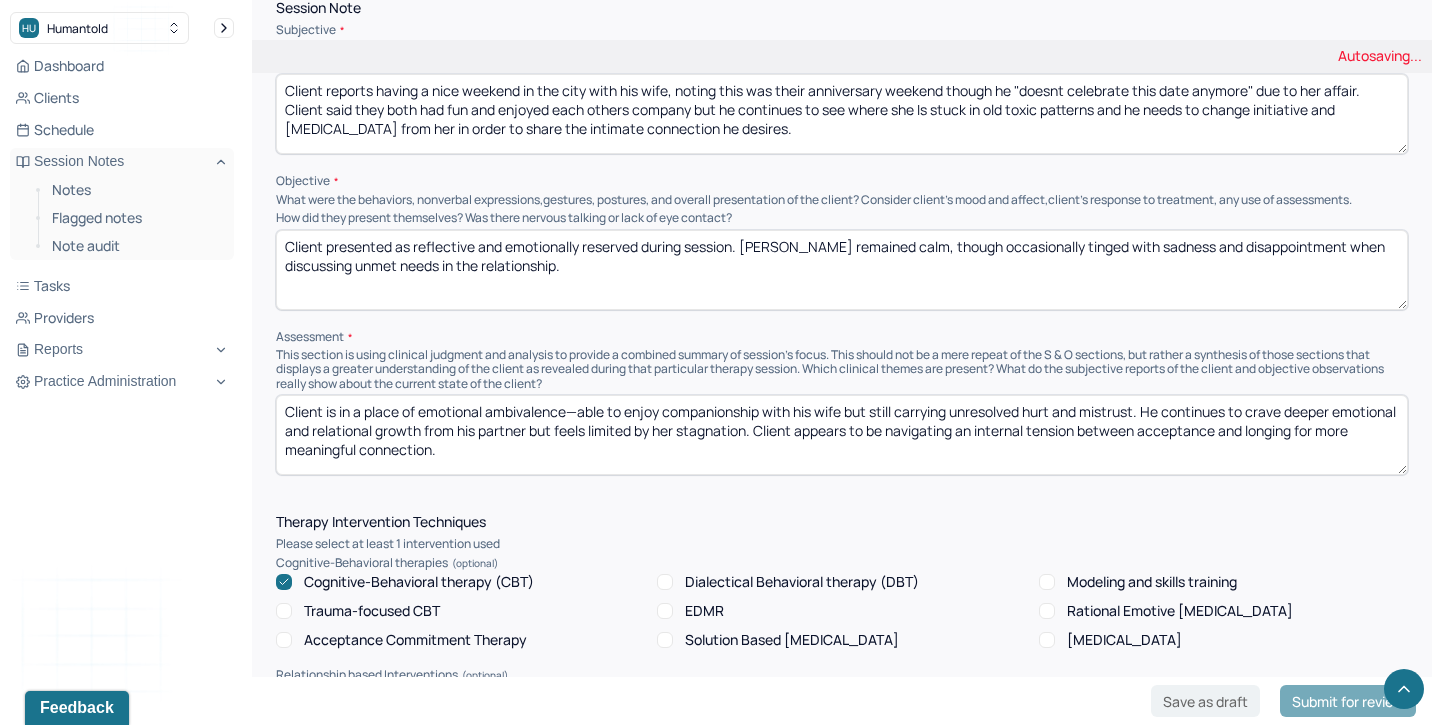type on "Client is in a place of emotional ambivalence—able to enjoy companionship with his wife but still carrying unresolved hurt and mistrust. He continues to crave deeper emotional and relational growth from his partner but feels limited by her stagnation. Client appears to be navigating an internal tension between acceptance and longing for more meaningful connection." 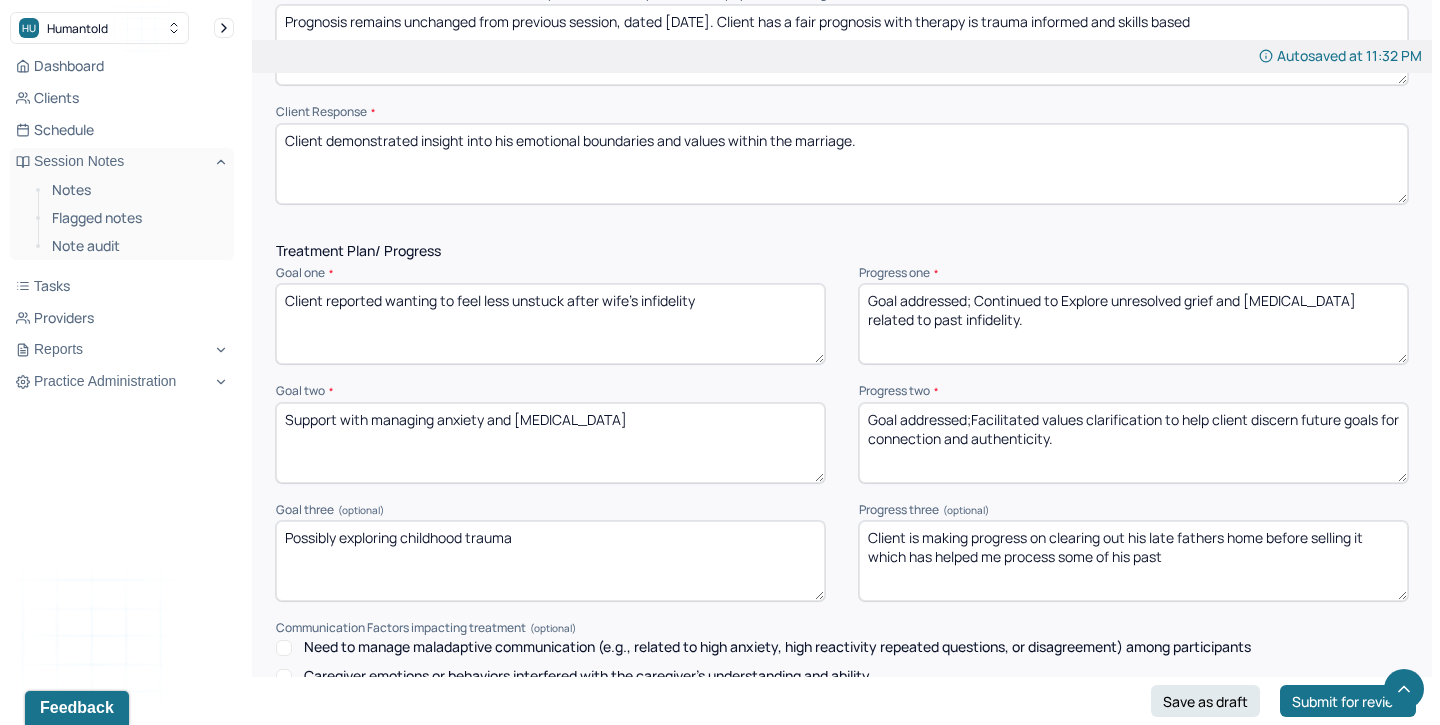 scroll, scrollTop: 2451, scrollLeft: 0, axis: vertical 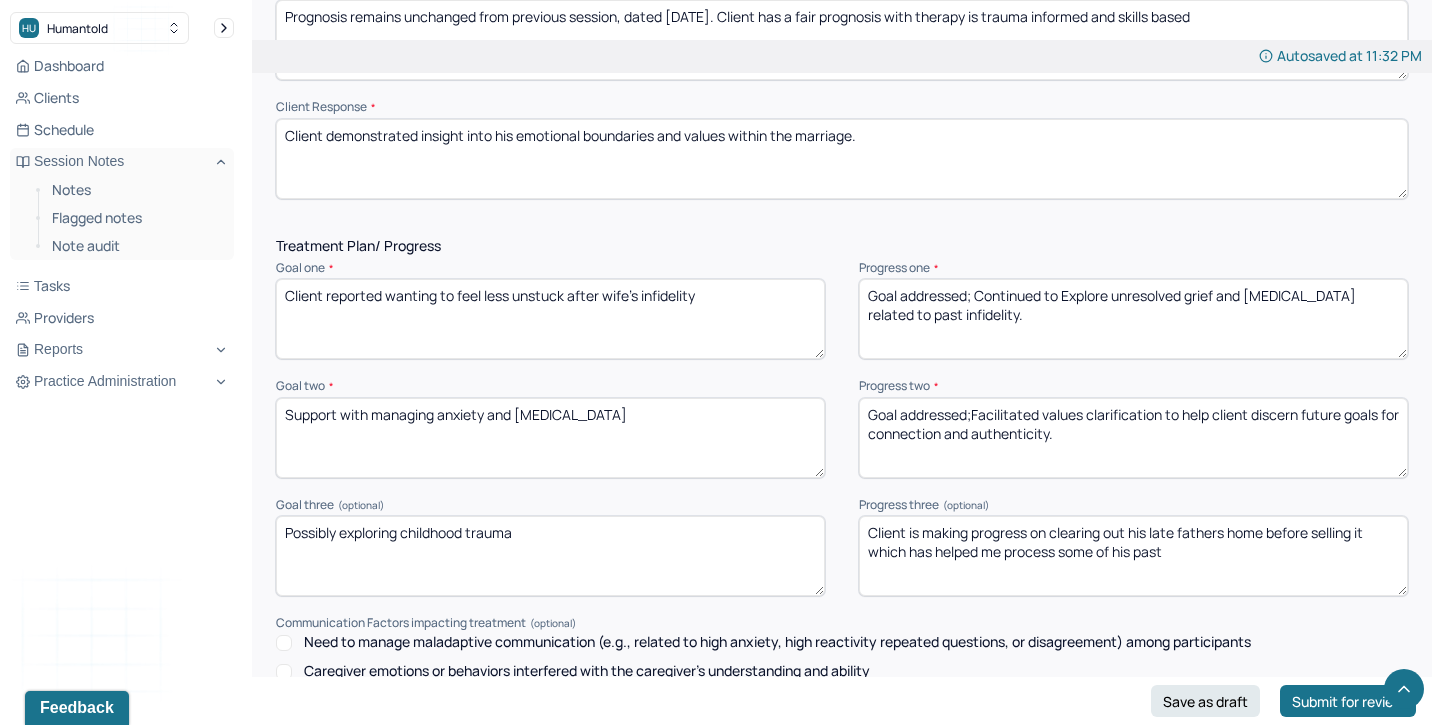 drag, startPoint x: 988, startPoint y: 315, endPoint x: 977, endPoint y: 285, distance: 31.95309 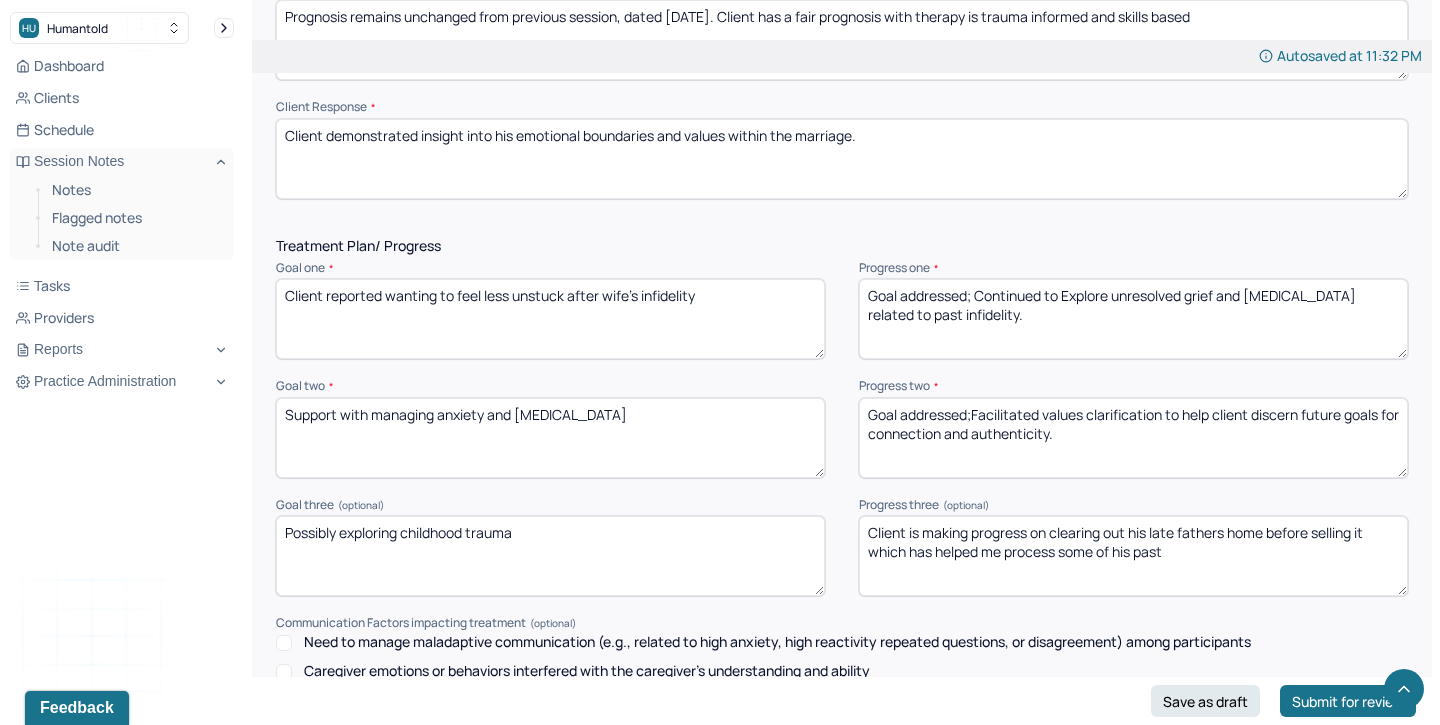 click on "Goal addressed; Continued to Explore unresolved grief and [MEDICAL_DATA] related to past infidelity." at bounding box center [1133, 319] 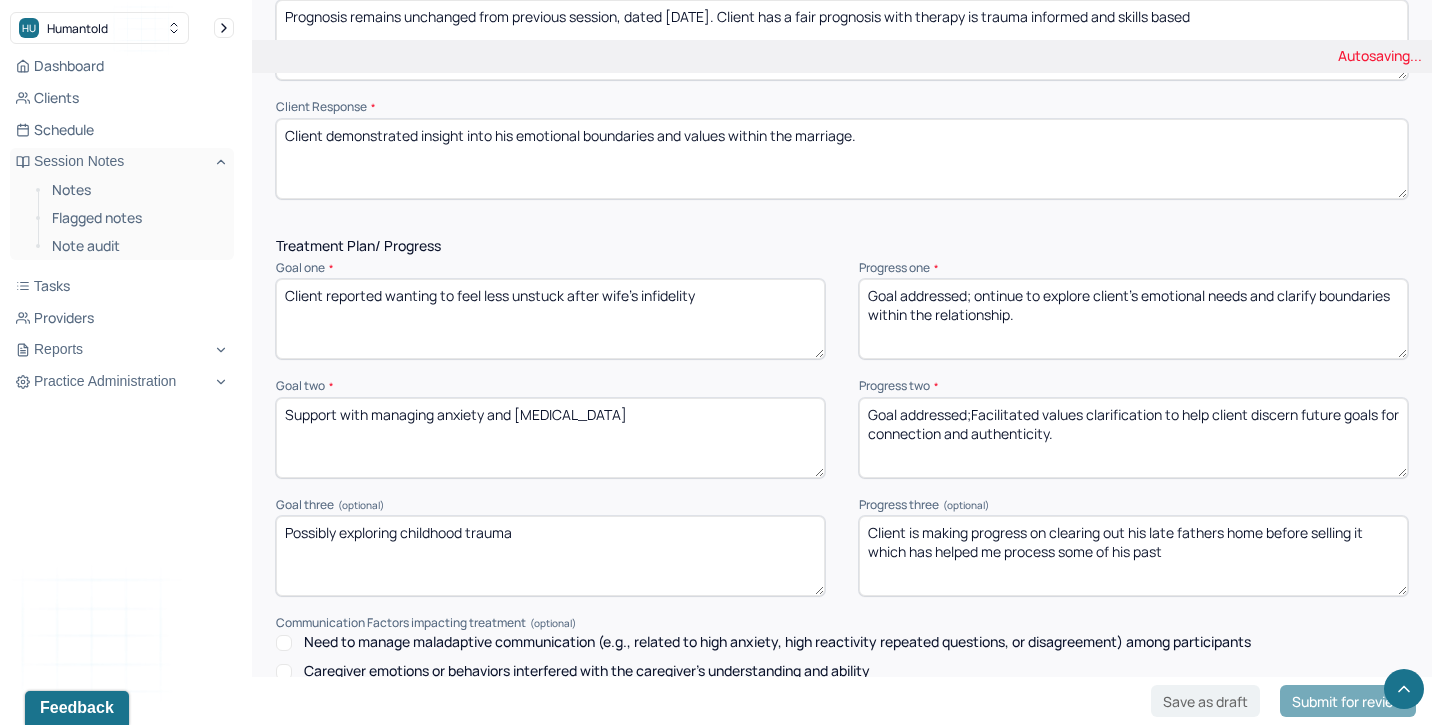 click on "Goal addressed; Continued to Explore unresolved grief and [MEDICAL_DATA] related to past infidelity." at bounding box center (1133, 319) 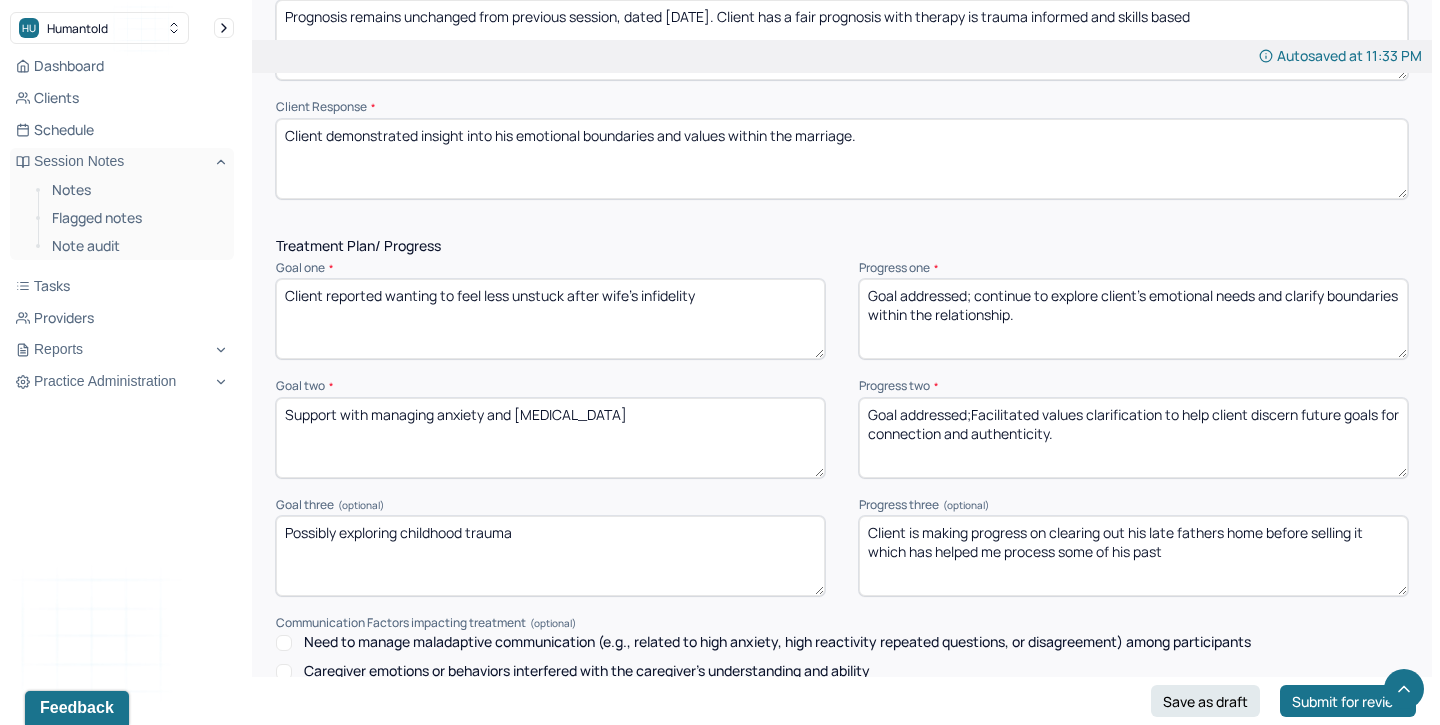 type on "Goal addressed; continue to explore client’s emotional needs and clarify boundaries within the relationship." 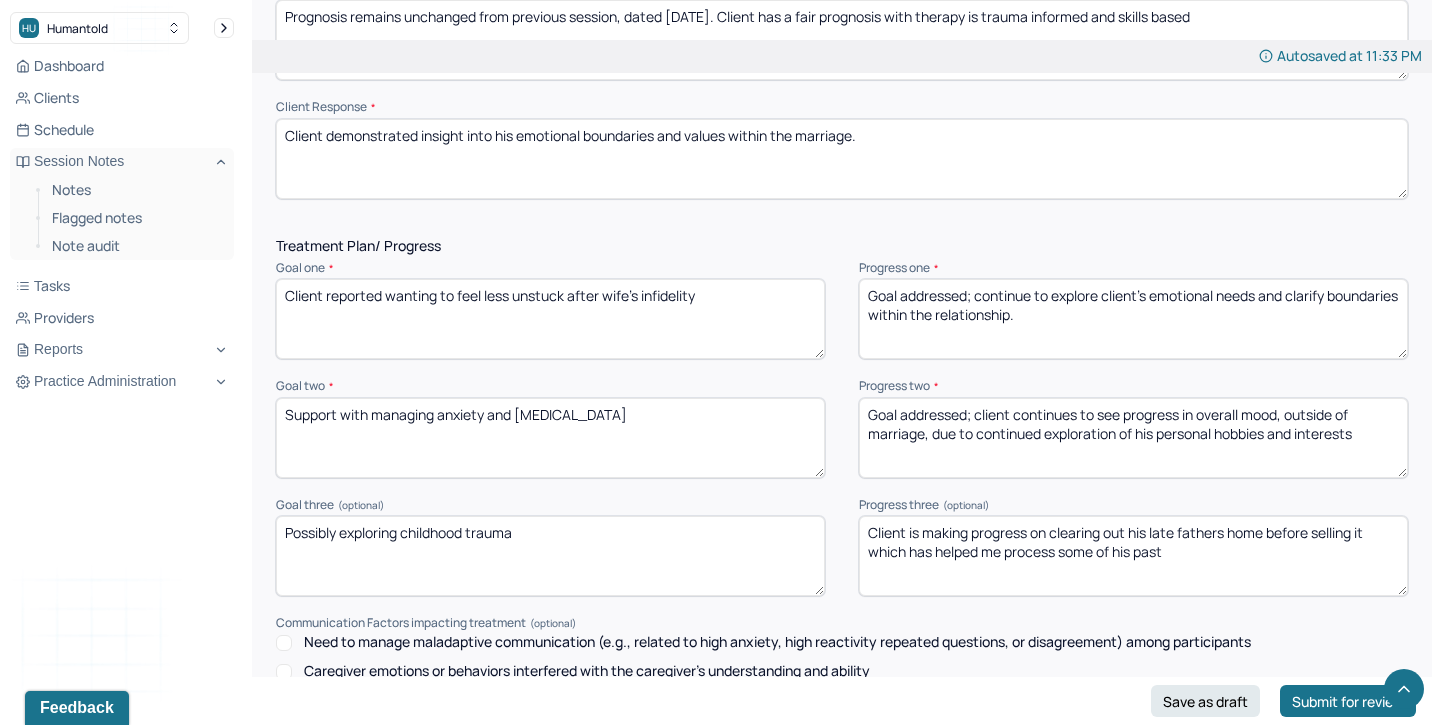type on "Goal addressed; client continues to see progress in overall mood, outside of marriage, due to continued exploration of his personal hobbies and interests" 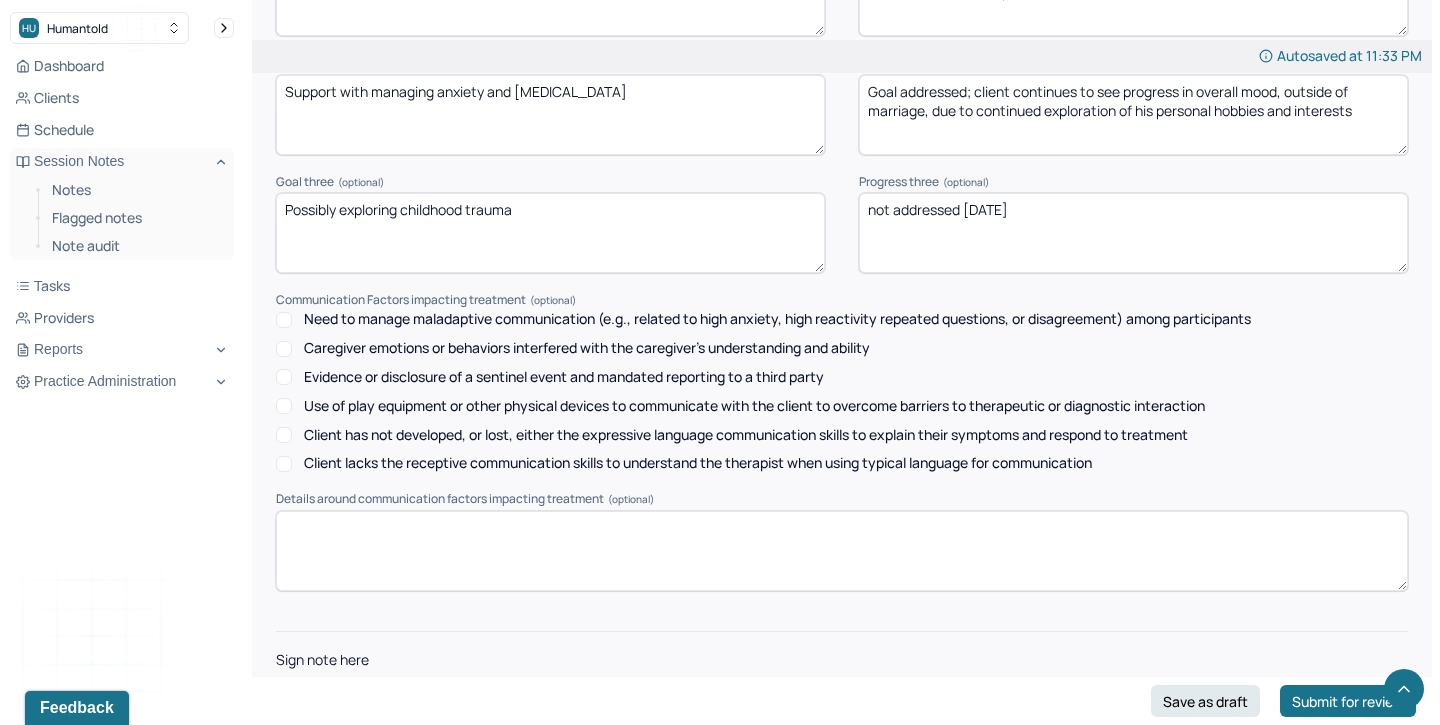 scroll, scrollTop: 2848, scrollLeft: 0, axis: vertical 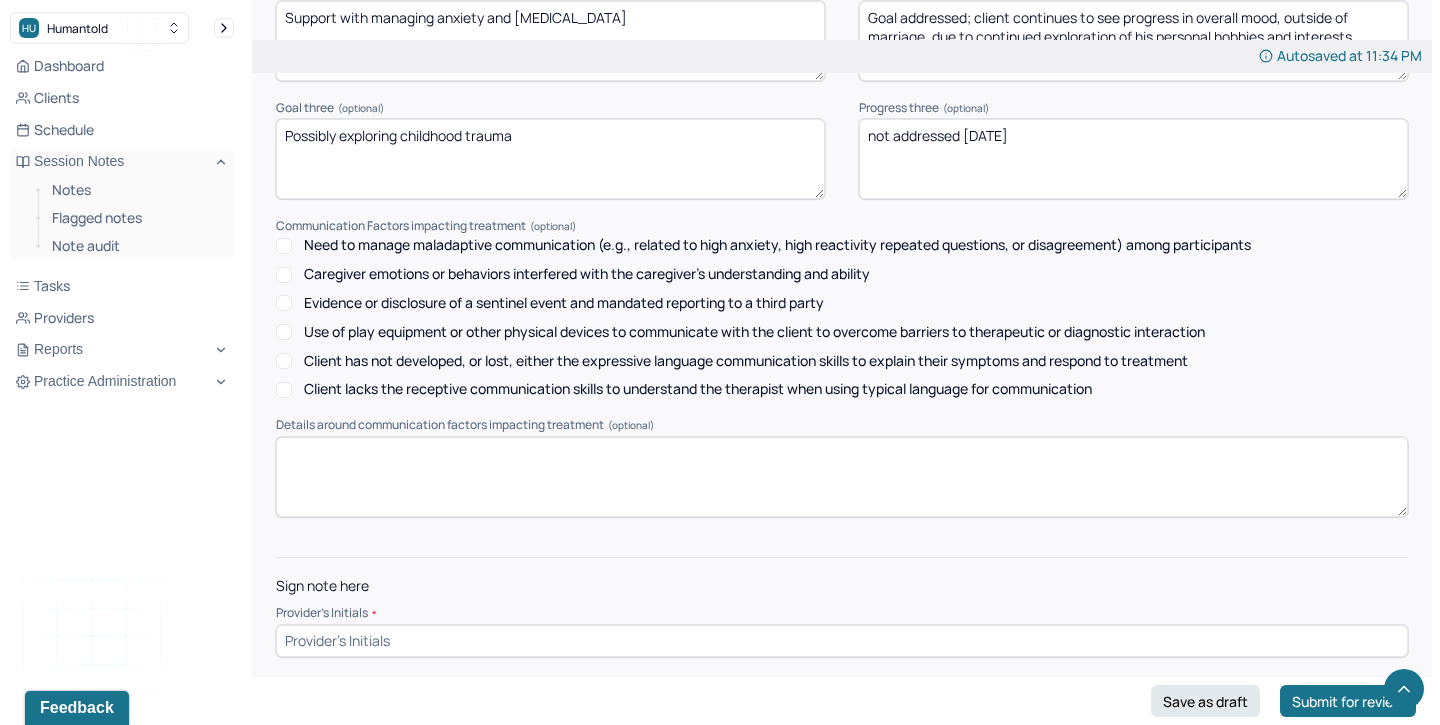 type on "not addressed [DATE]" 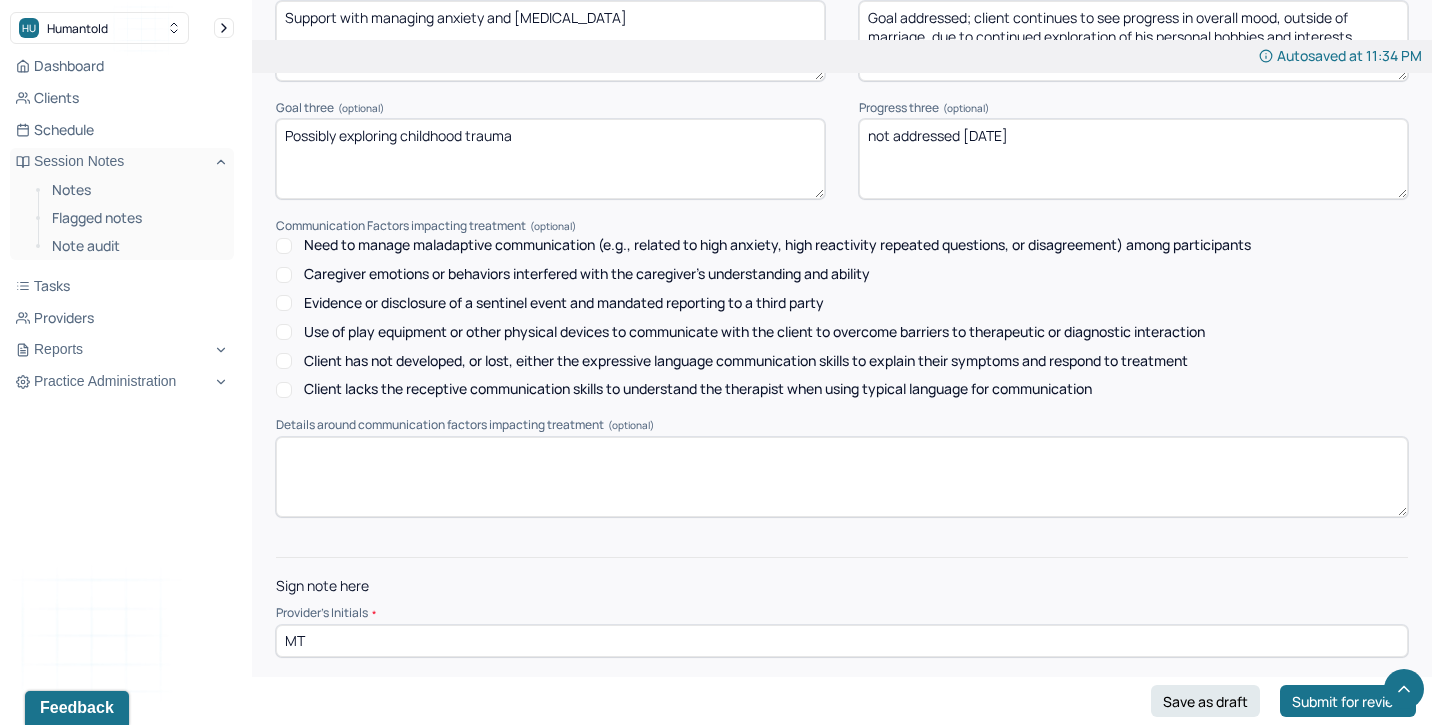 type on "MT" 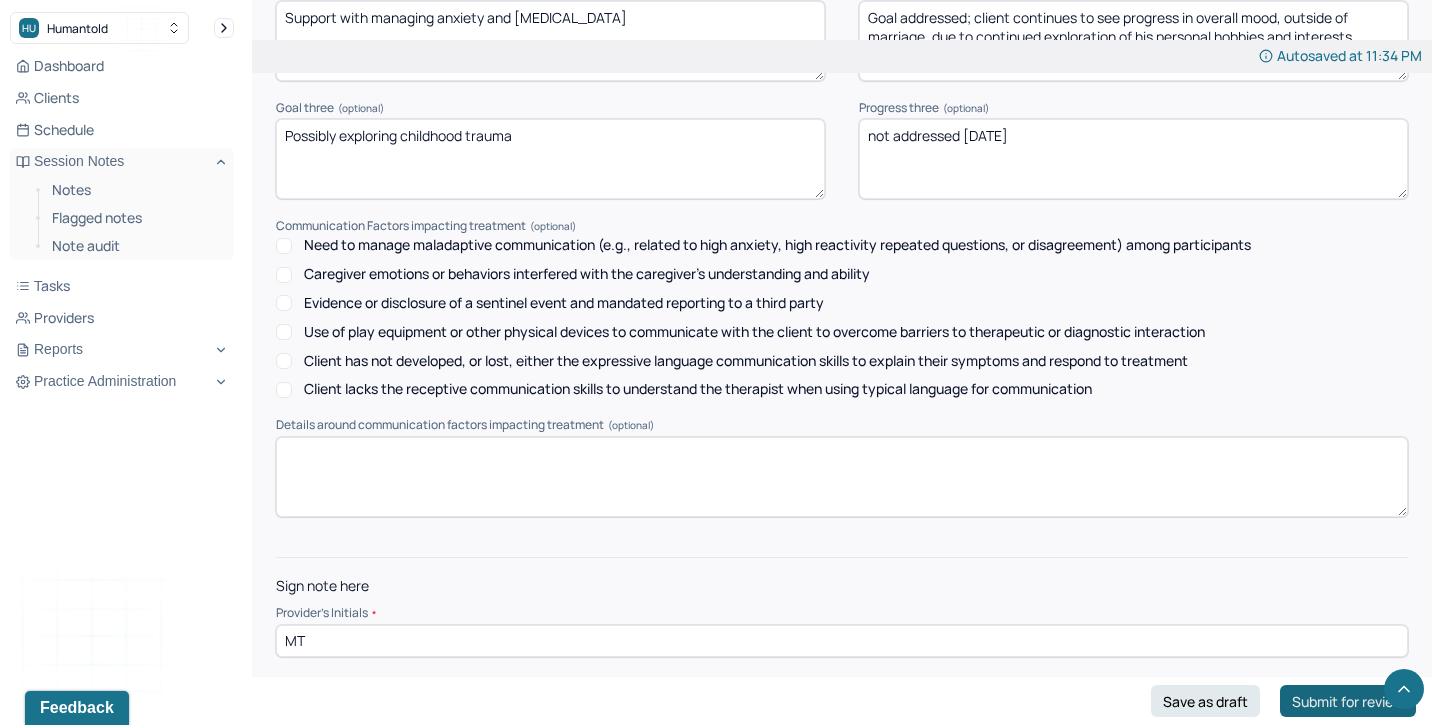 click on "Submit for review" at bounding box center (1348, 701) 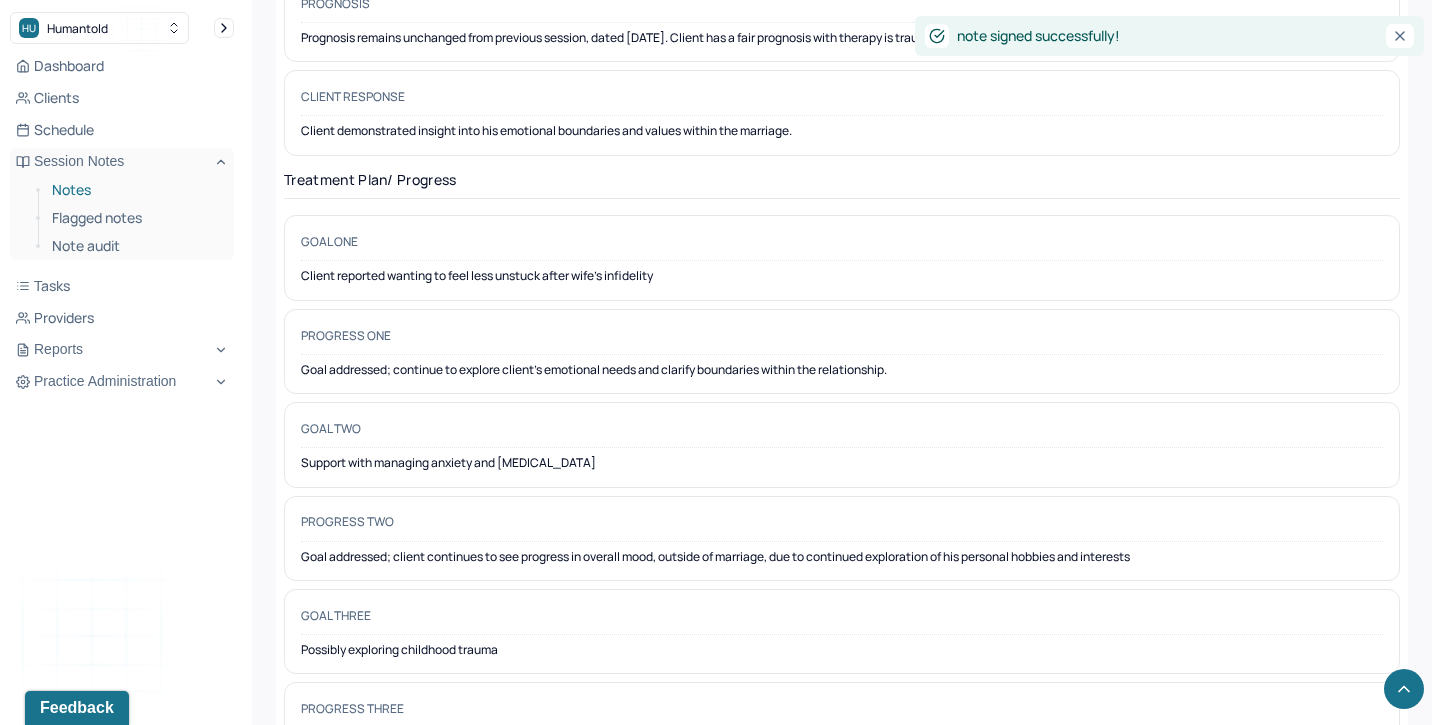 click on "Notes" at bounding box center [135, 190] 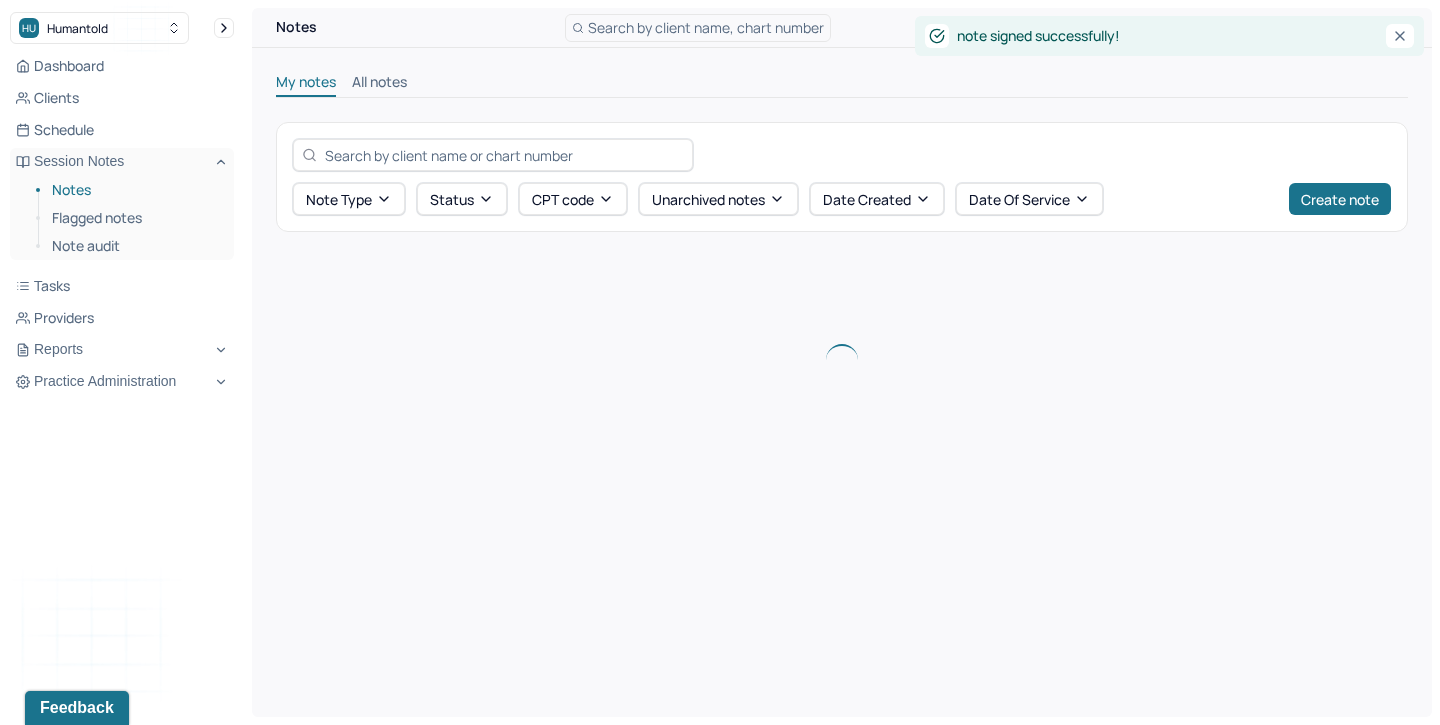 scroll, scrollTop: 0, scrollLeft: 0, axis: both 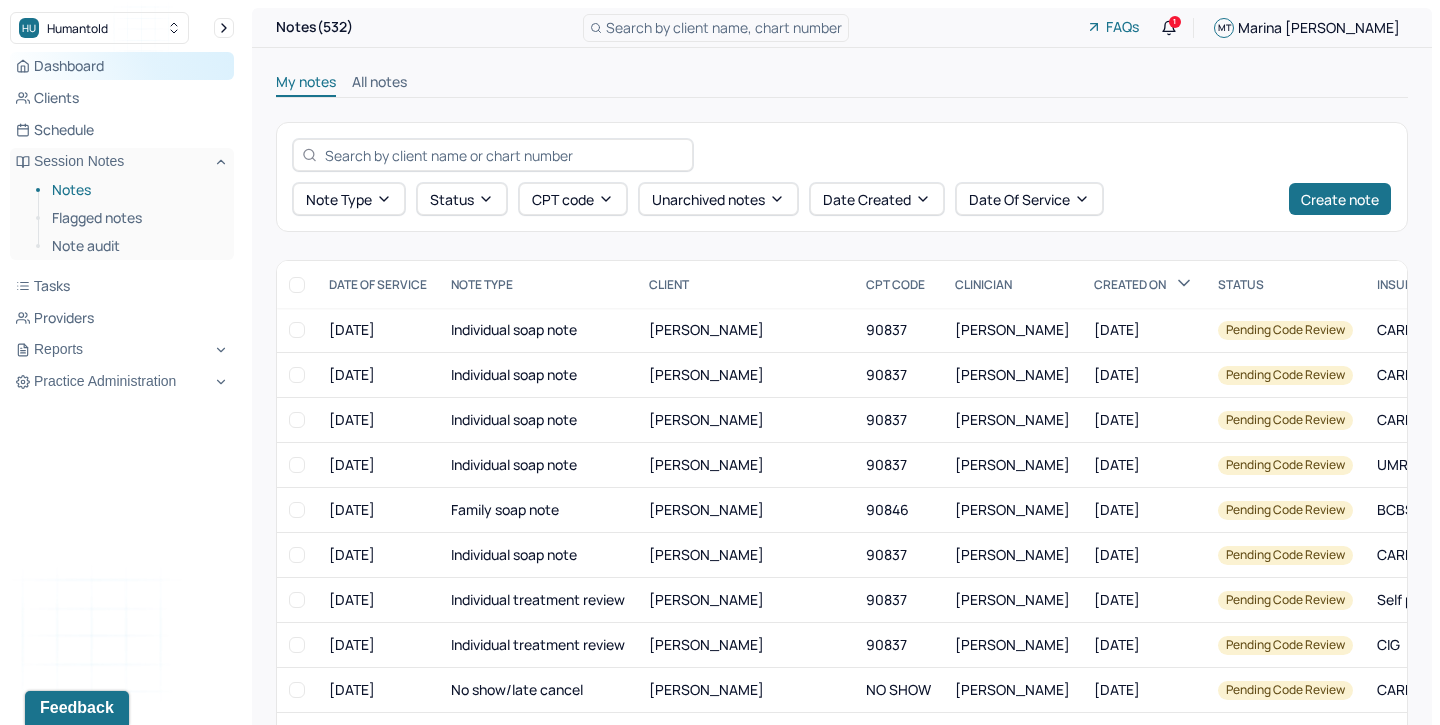 click on "Dashboard" at bounding box center (122, 66) 